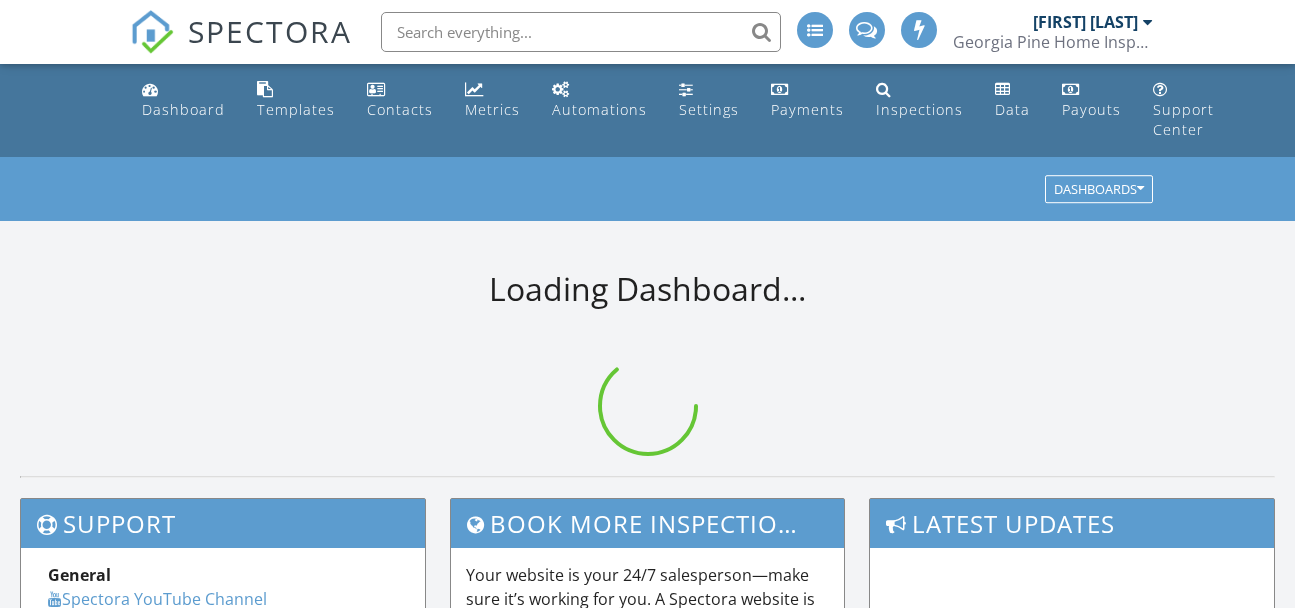 scroll, scrollTop: 0, scrollLeft: 0, axis: both 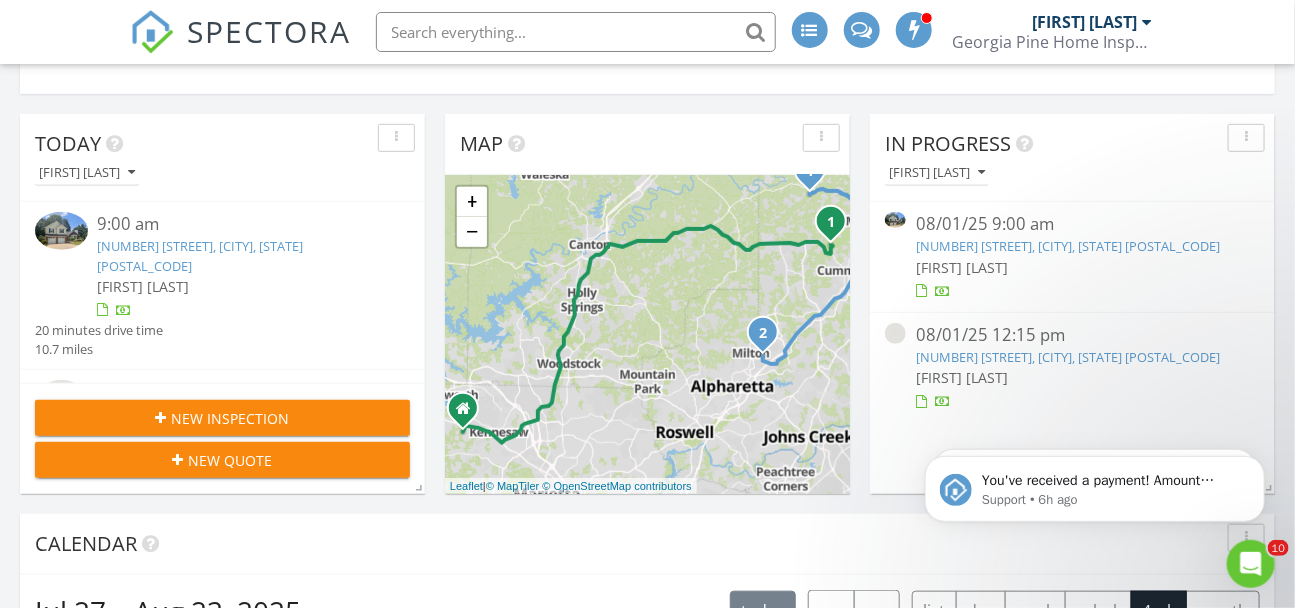 click on "[NUMBER] [STREET], [CITY], [STATE] [POSTAL_CODE]" at bounding box center (201, 255) 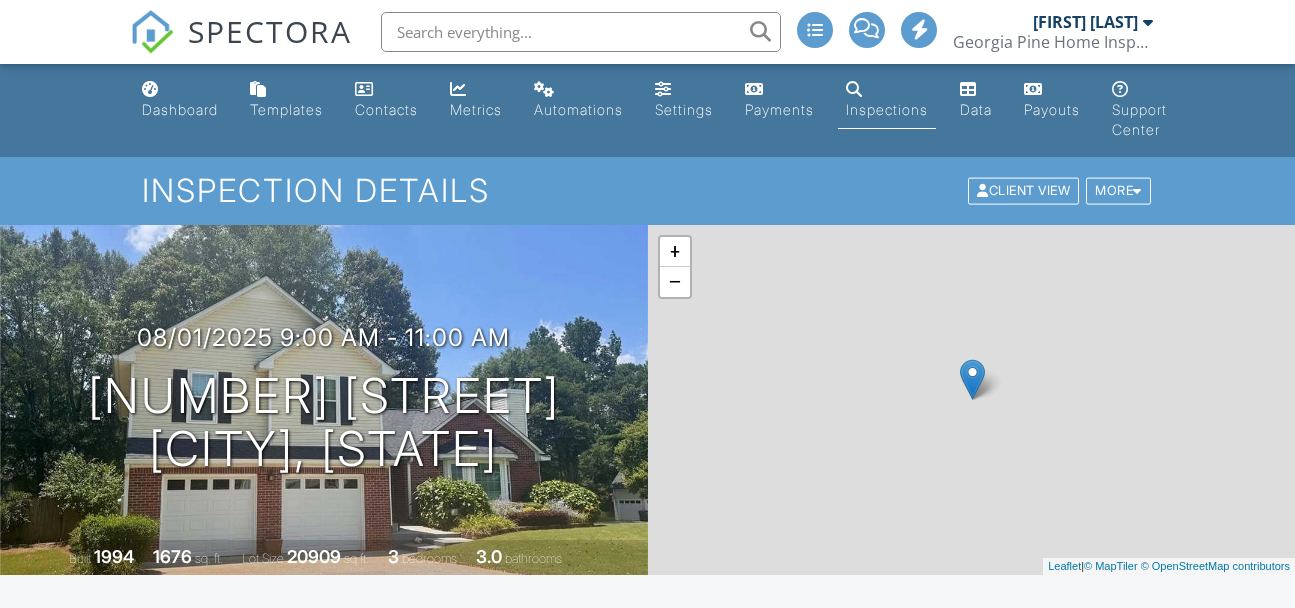 scroll, scrollTop: 0, scrollLeft: 0, axis: both 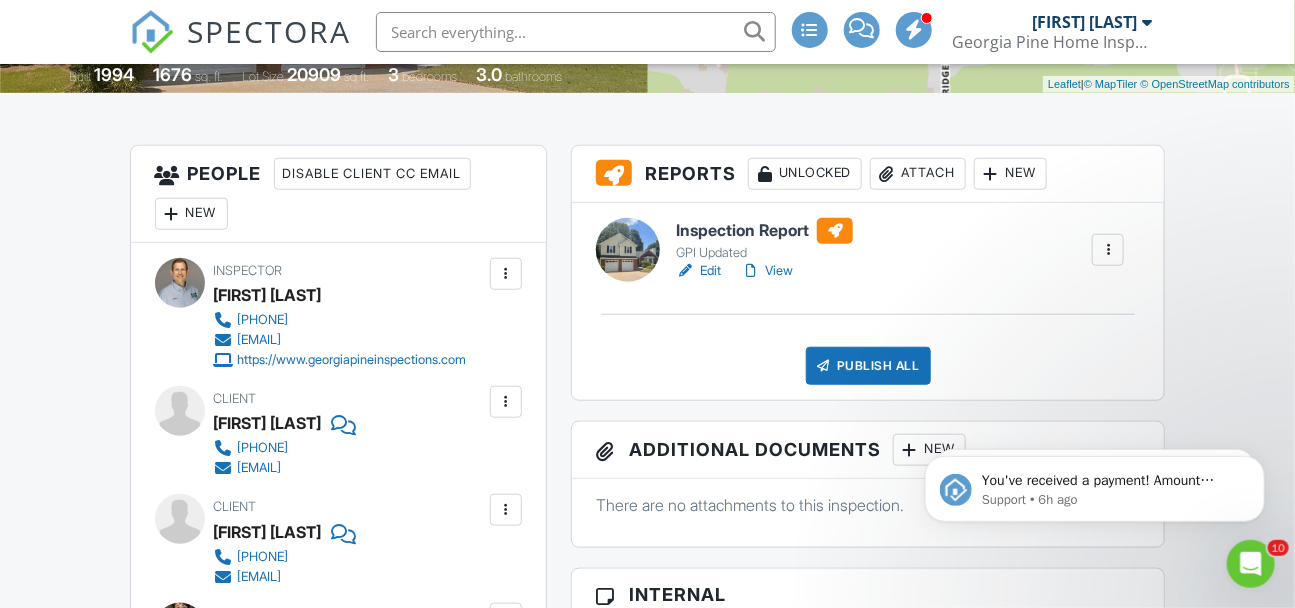 click on "View" at bounding box center (767, 271) 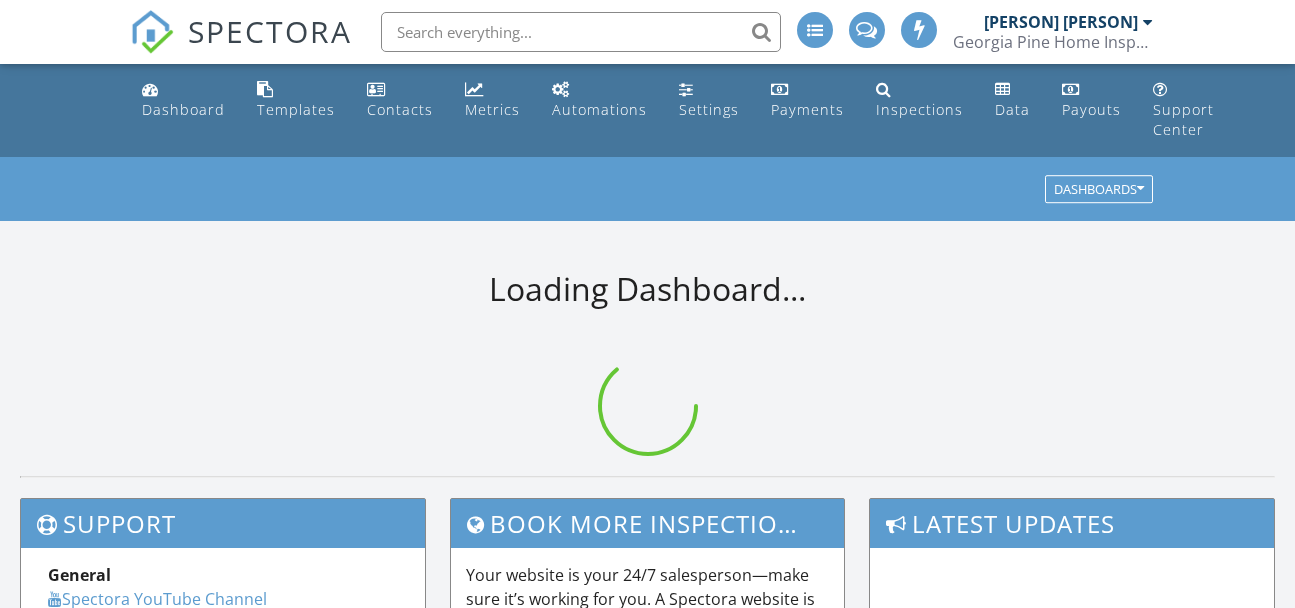 scroll, scrollTop: 0, scrollLeft: 0, axis: both 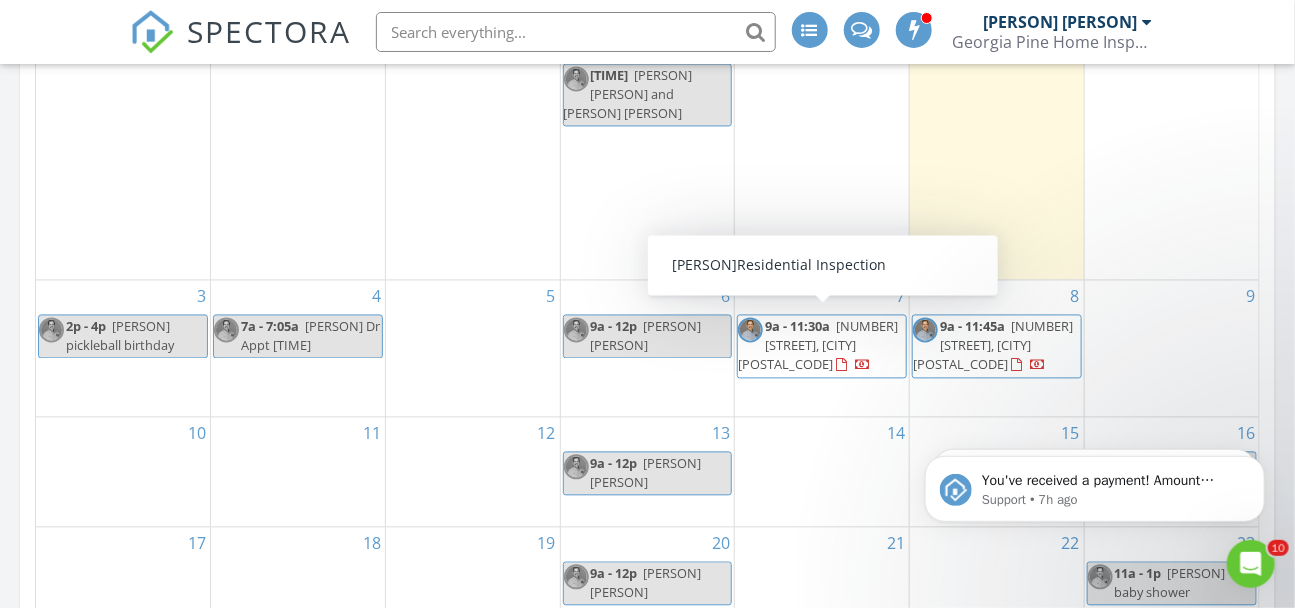 click on "7
9a - 11:30a
424 Comanche Trail, Lawrenceville 30044" at bounding box center (822, 349) 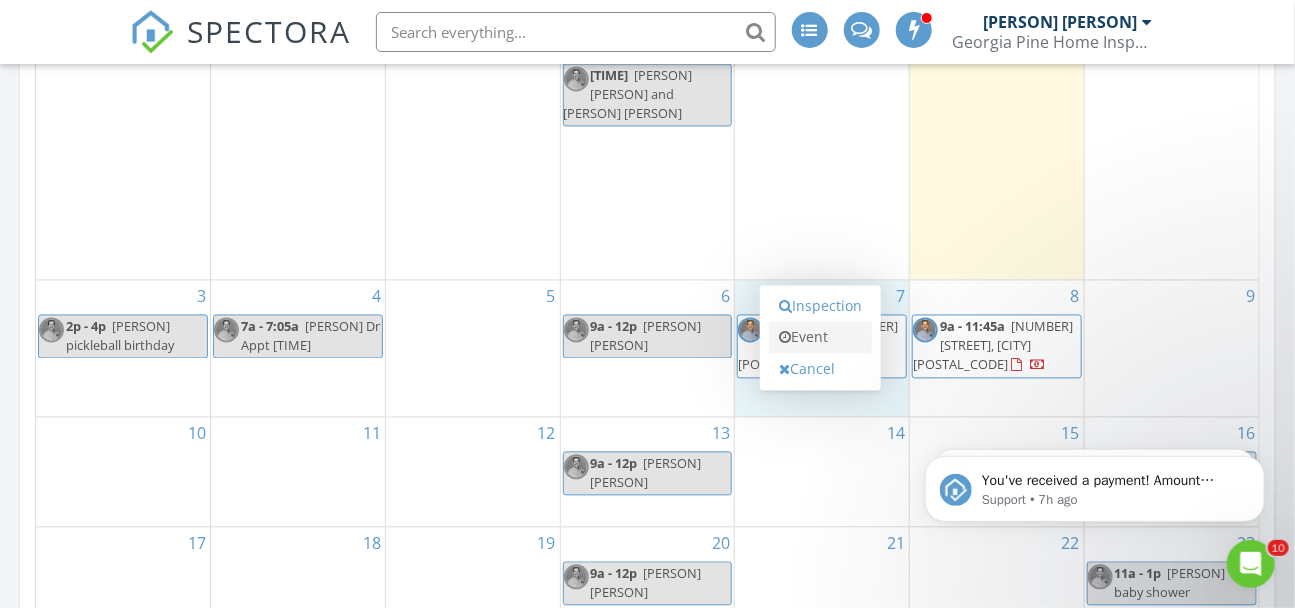 click on "Event" at bounding box center [820, 338] 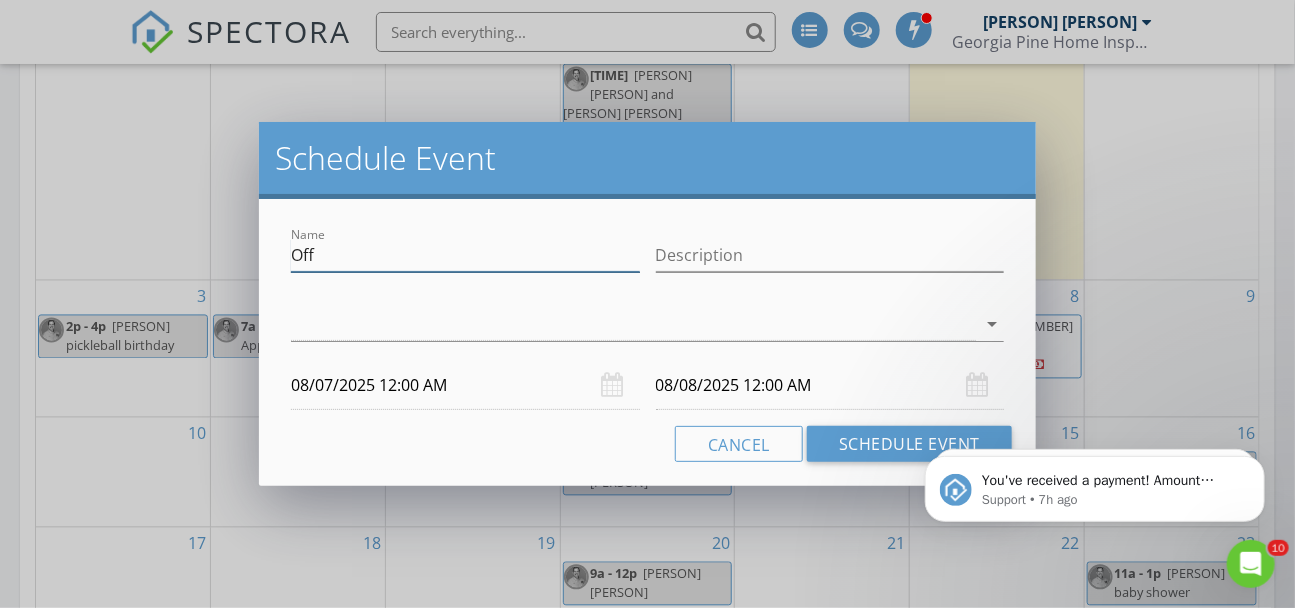 click on "Off" at bounding box center [465, 255] 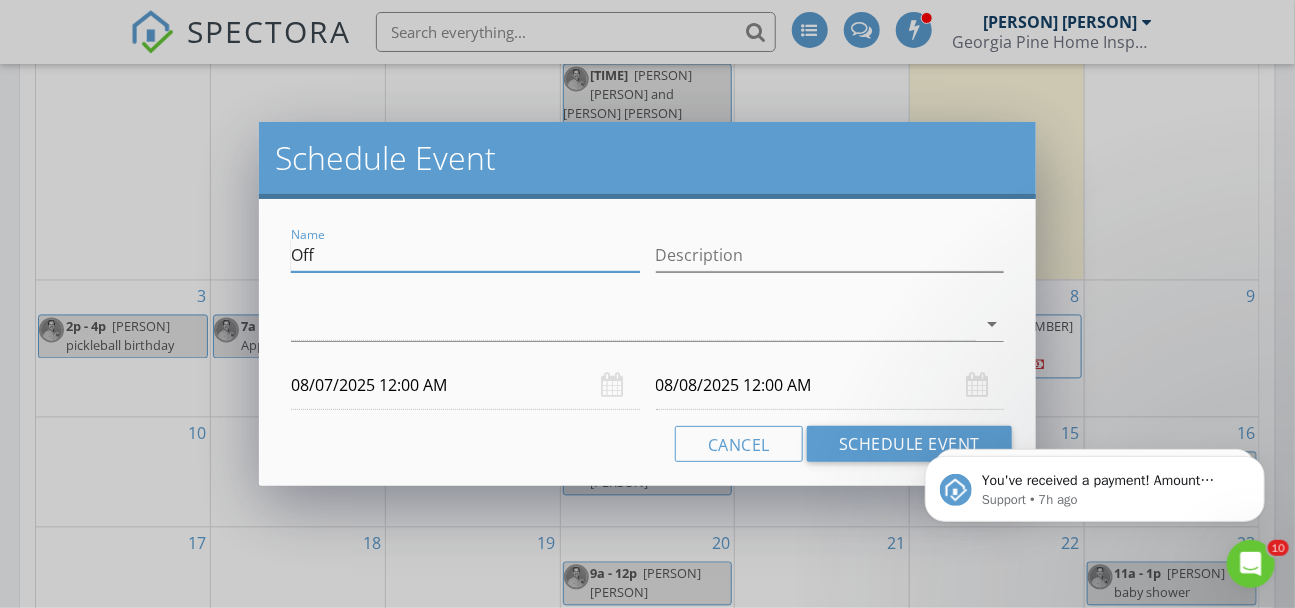 click on "Off" at bounding box center [465, 255] 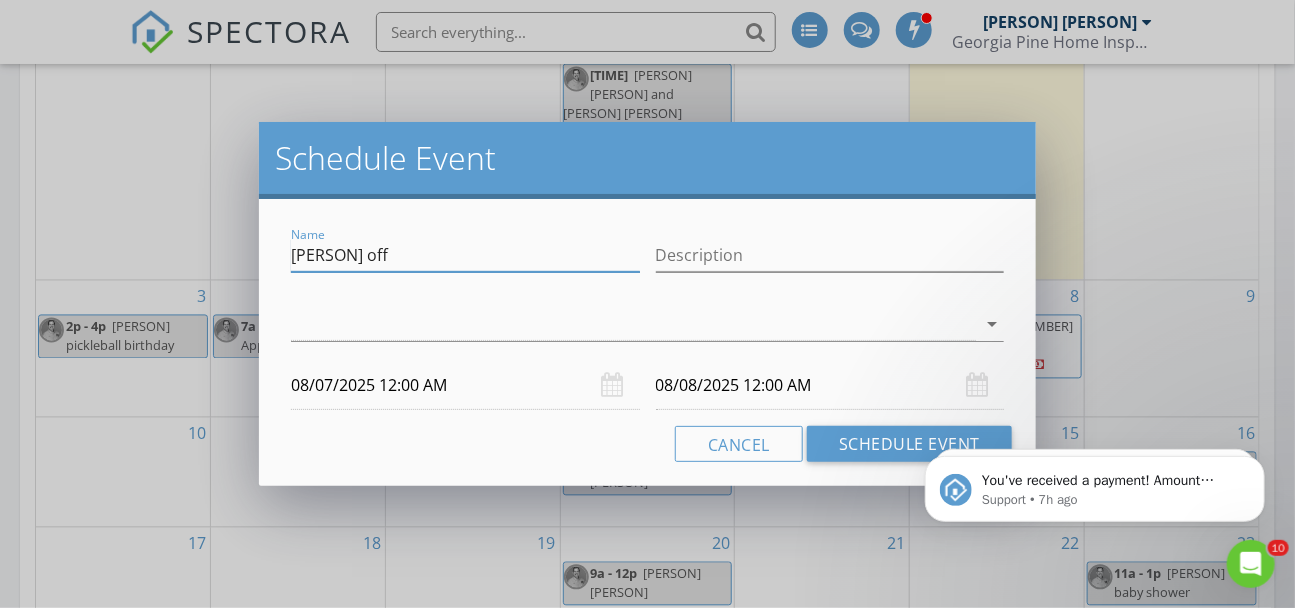 type on "[FIRST] [LAST]" 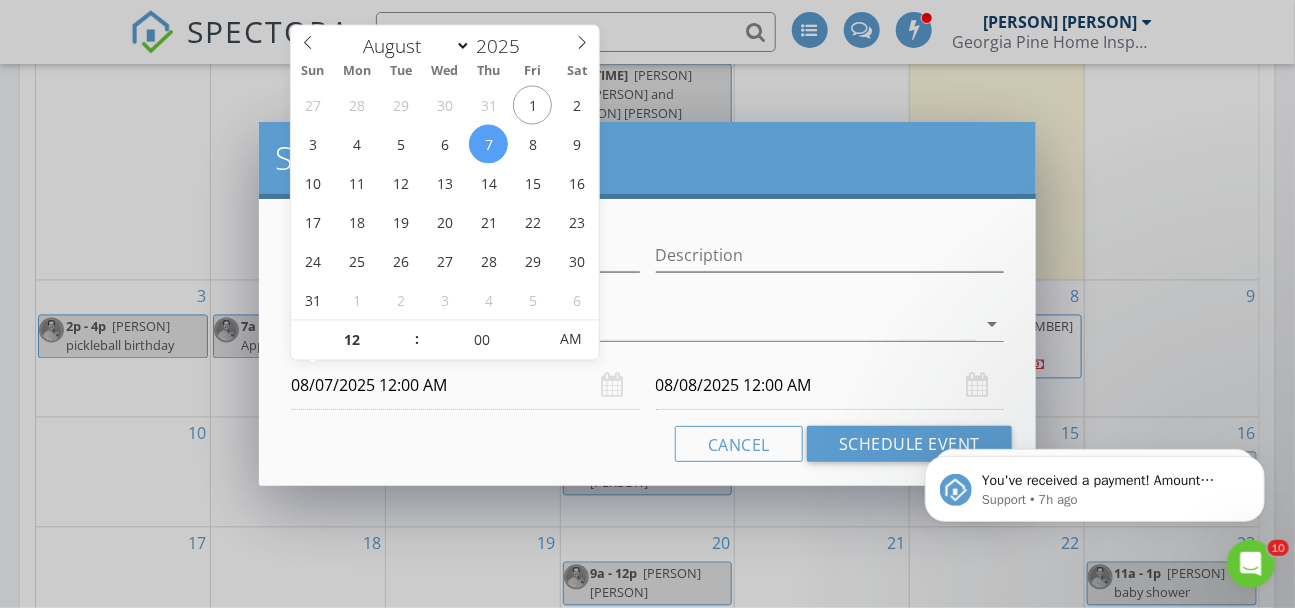 click on "08/07/2025 12:00 AM" at bounding box center (465, 385) 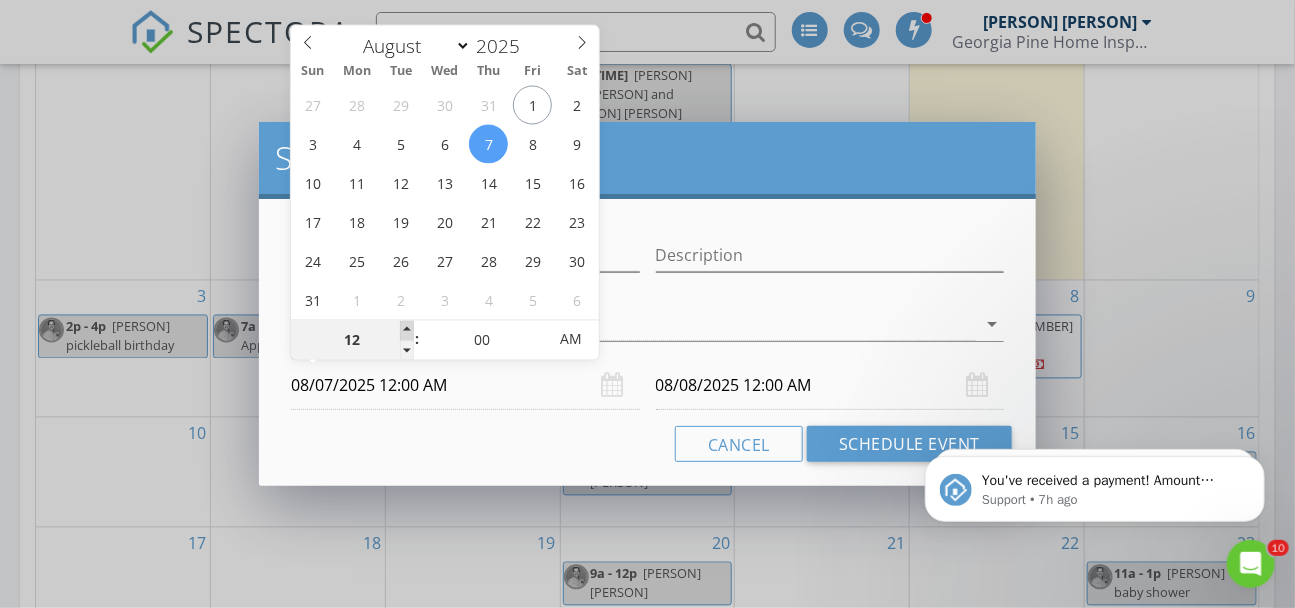 type on "01" 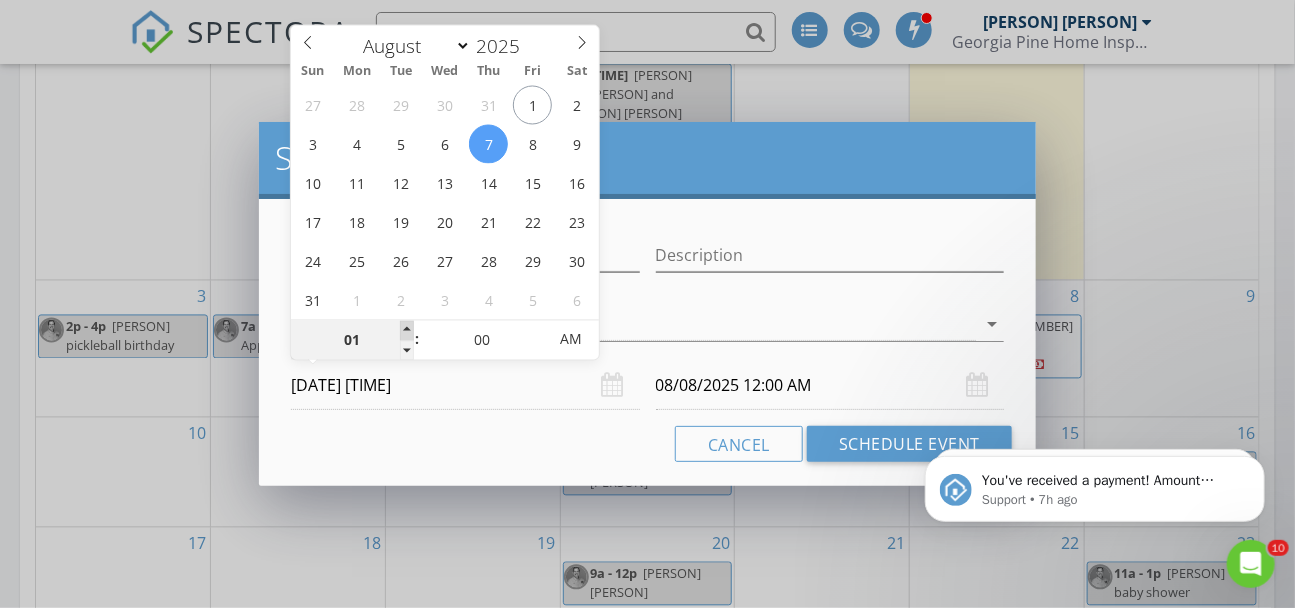 click at bounding box center [407, 331] 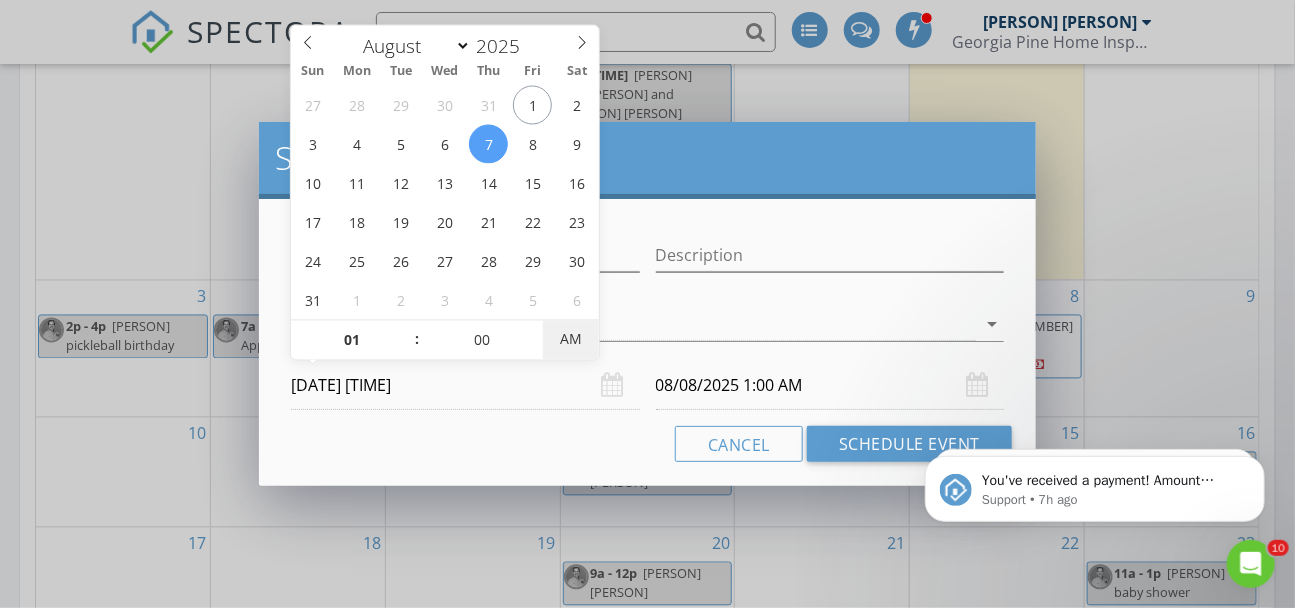 type on "08/07/2025 1:00 PM" 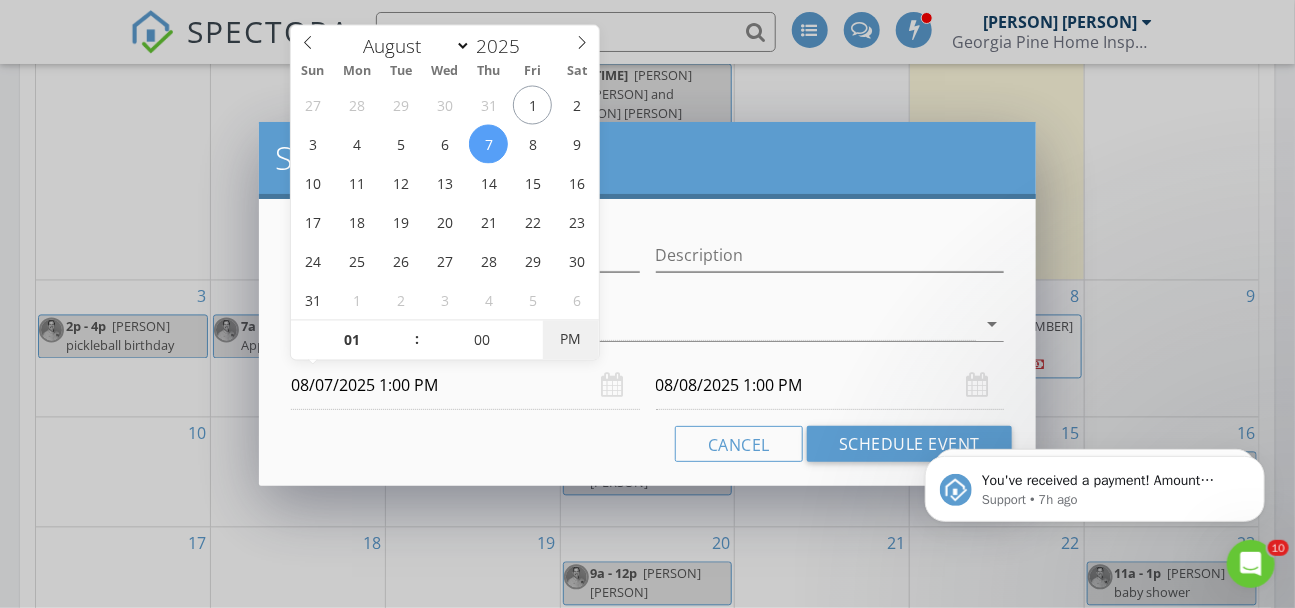 click on "PM" at bounding box center (570, 340) 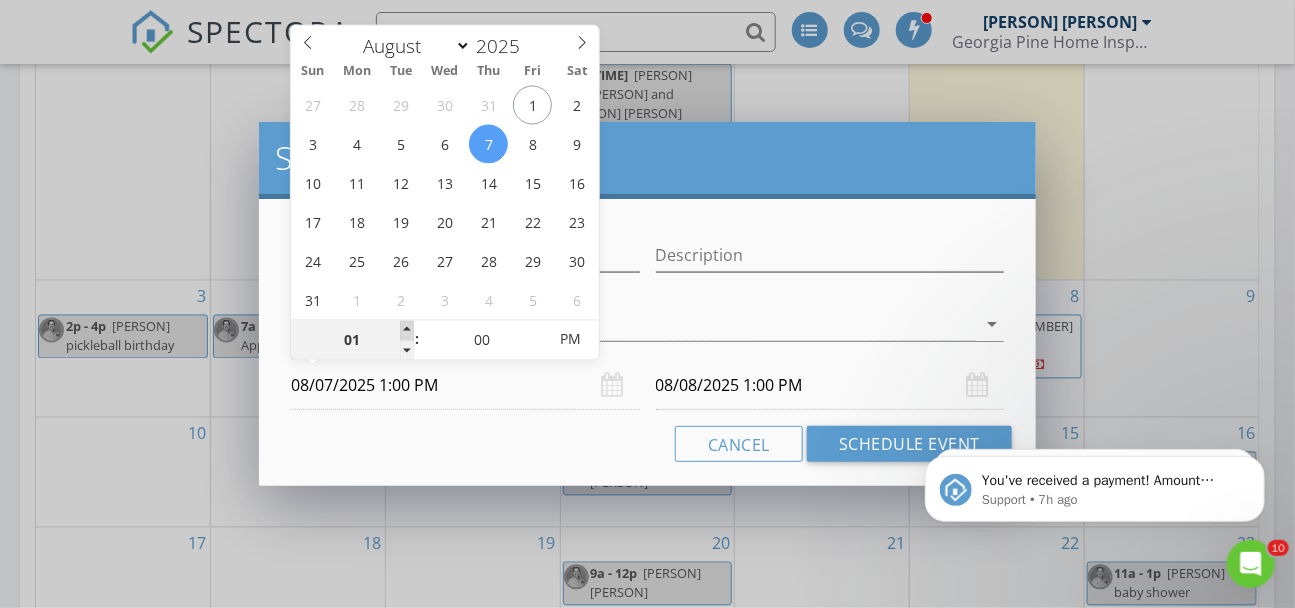 type on "02" 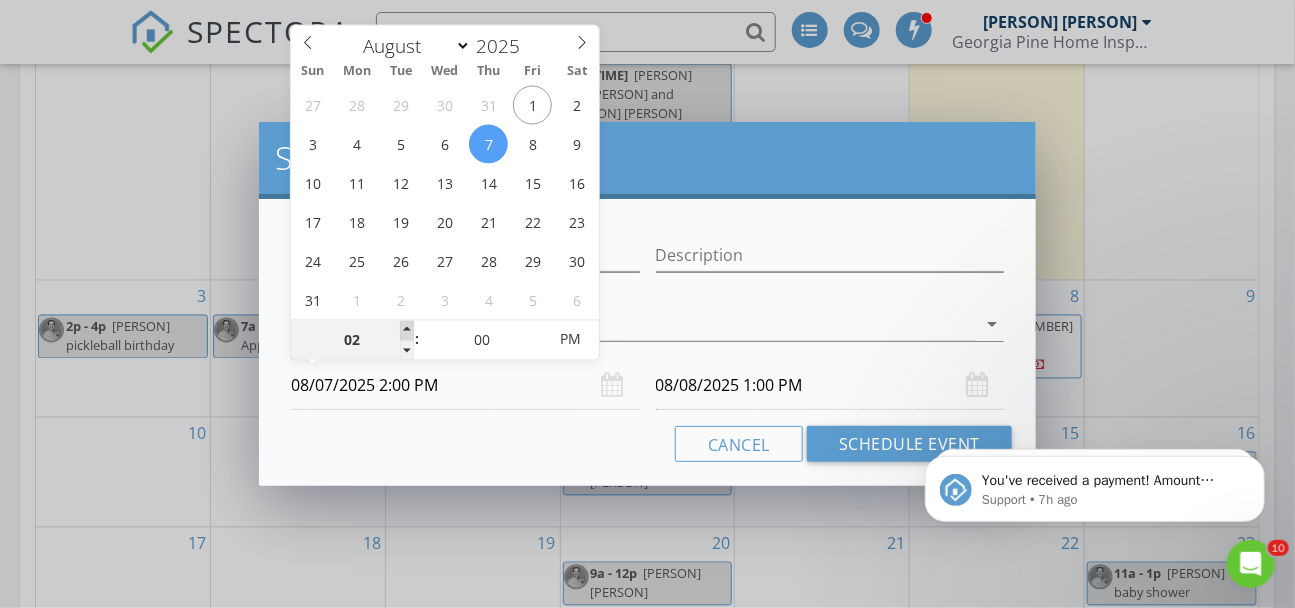 click at bounding box center [407, 331] 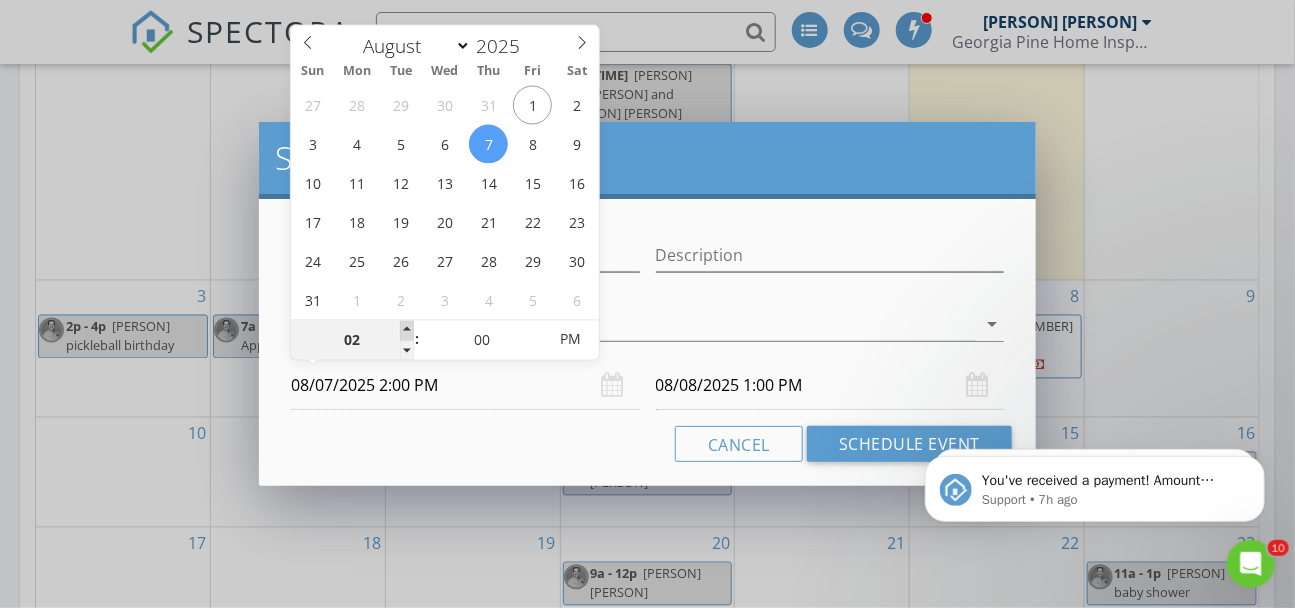 type on "02" 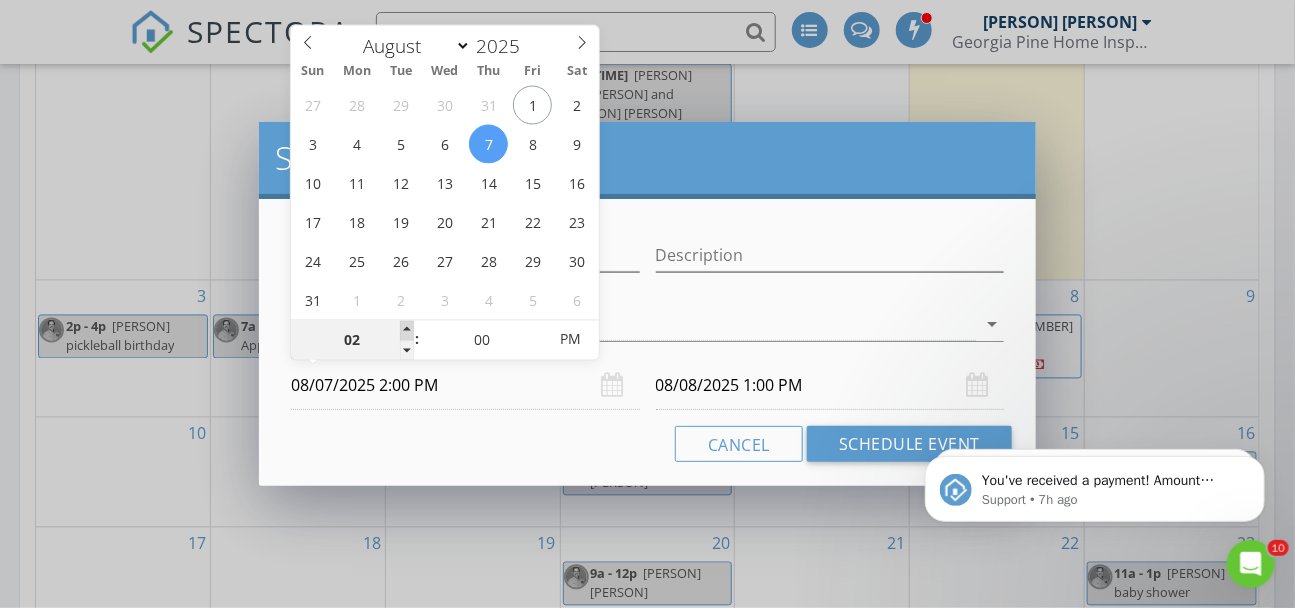 type on "08/08/2025 2:00 PM" 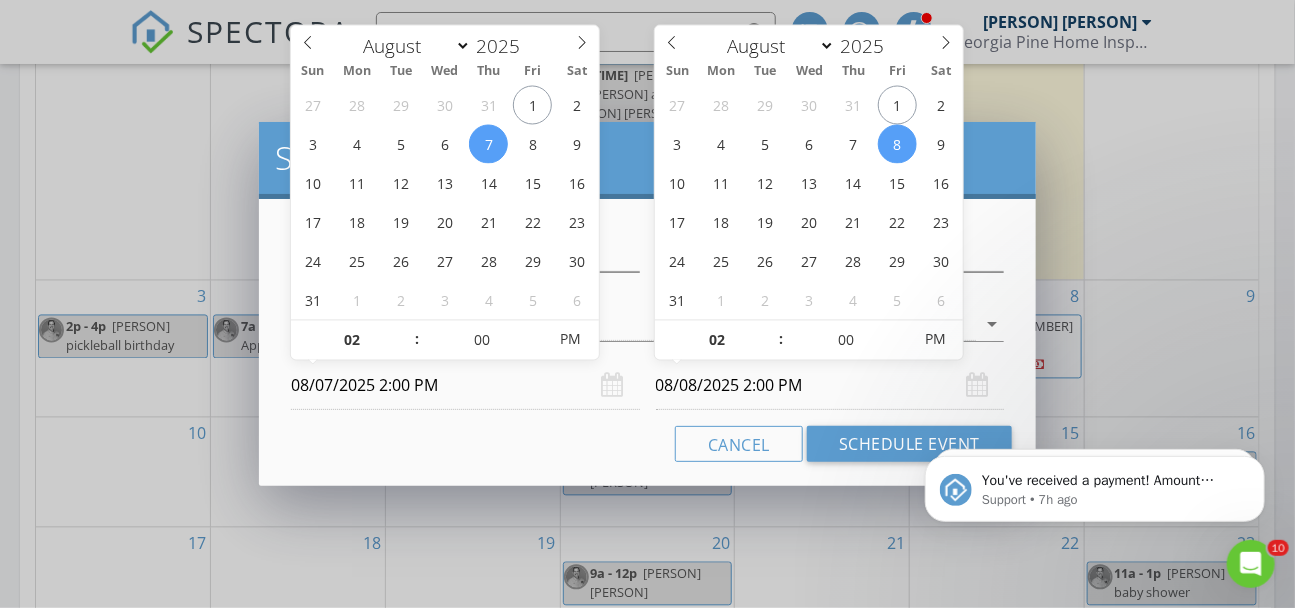 click on "08/08/2025 2:00 PM" at bounding box center [830, 385] 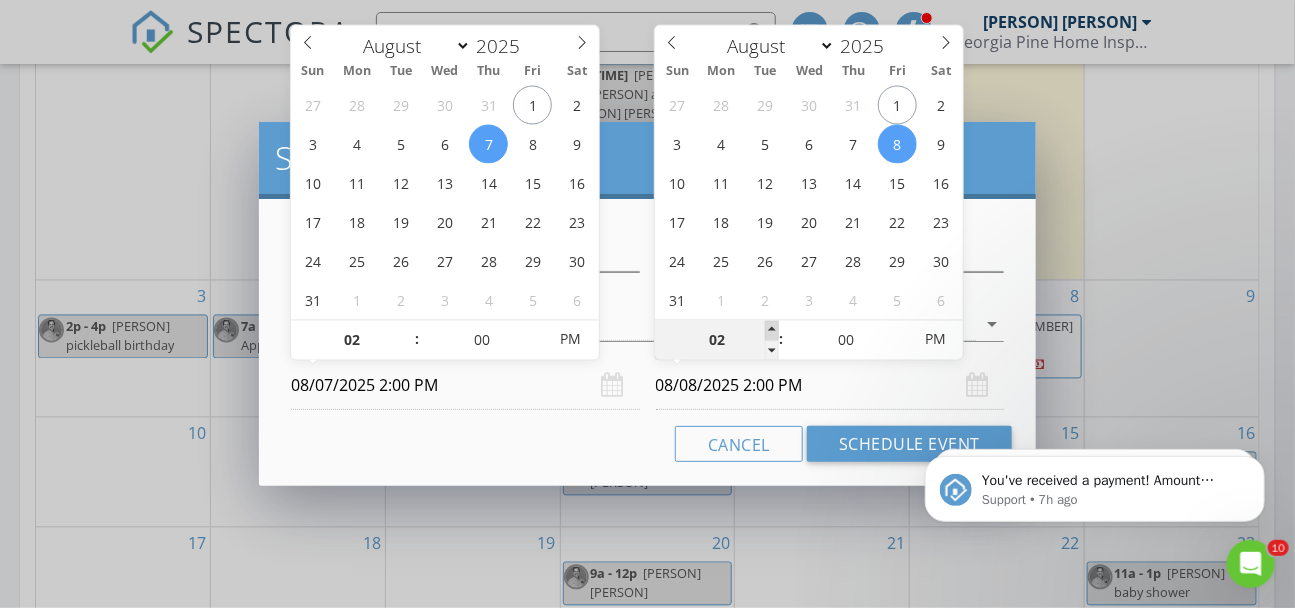 type on "03" 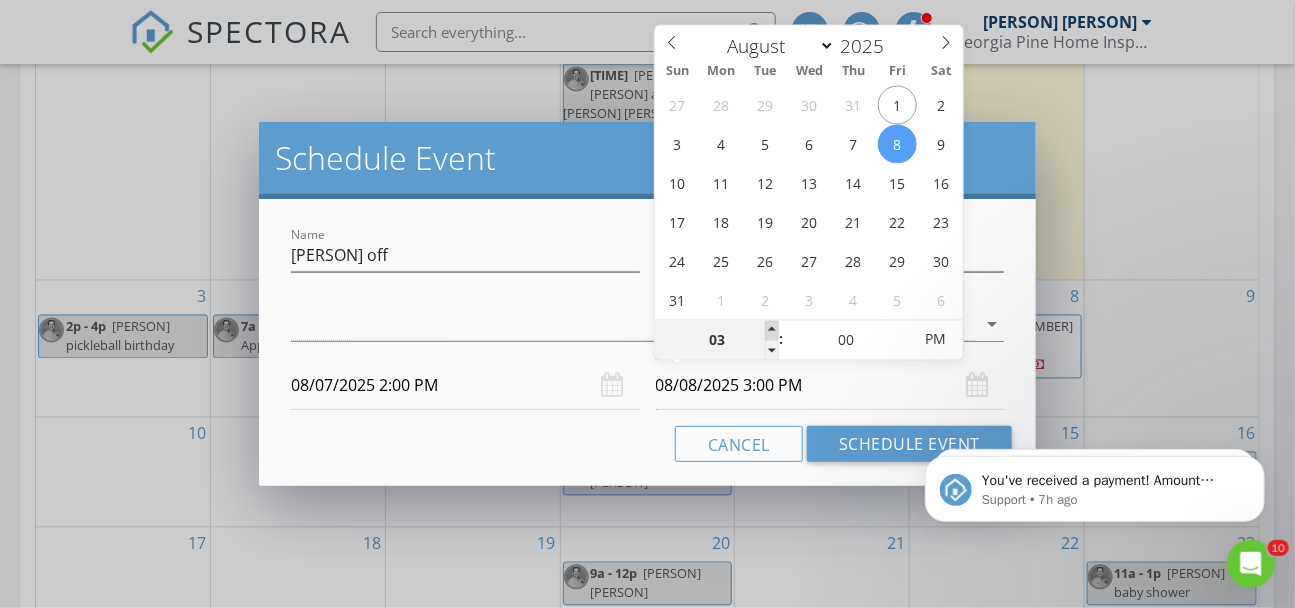 click at bounding box center (772, 331) 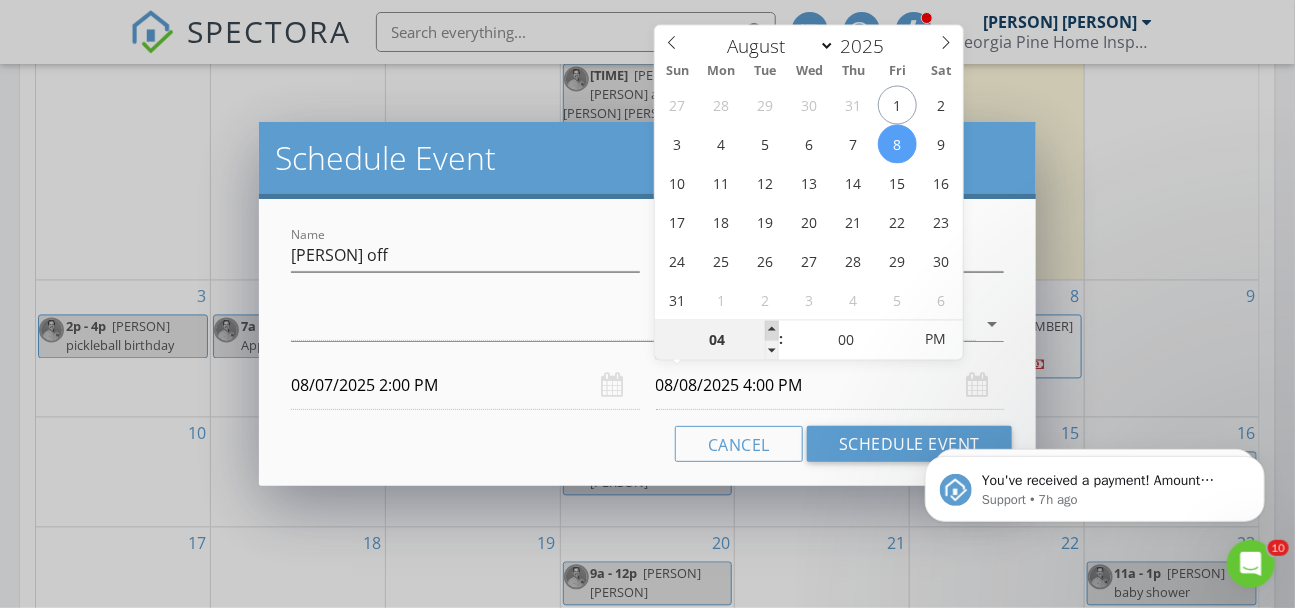 click at bounding box center [772, 331] 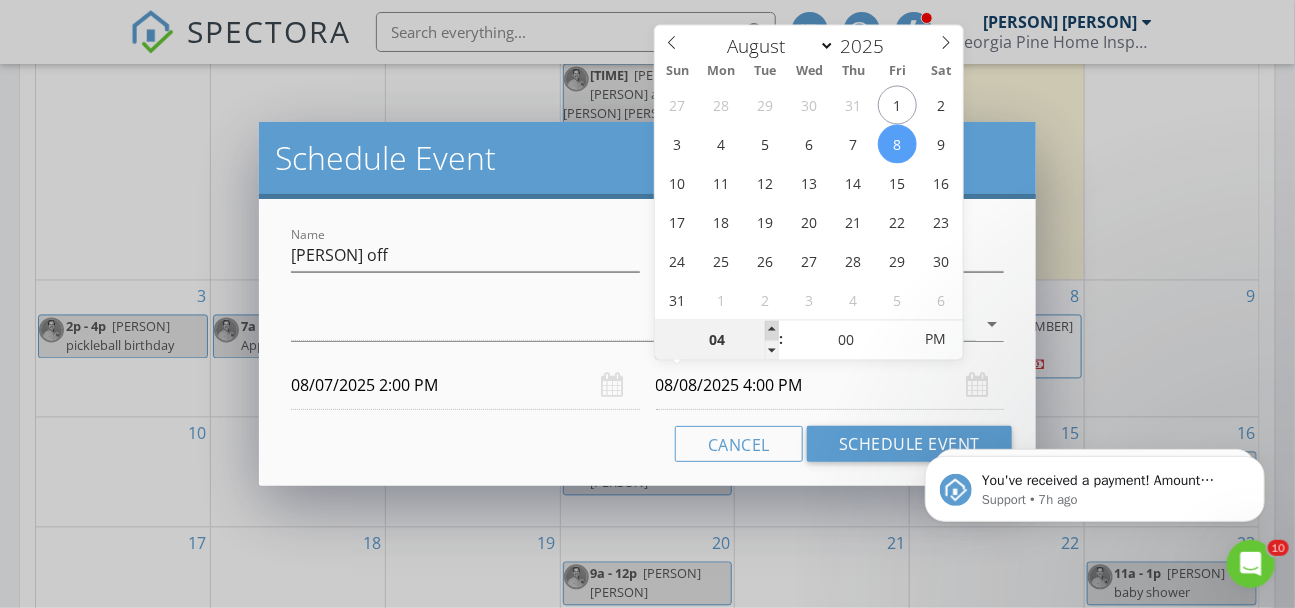 type on "05" 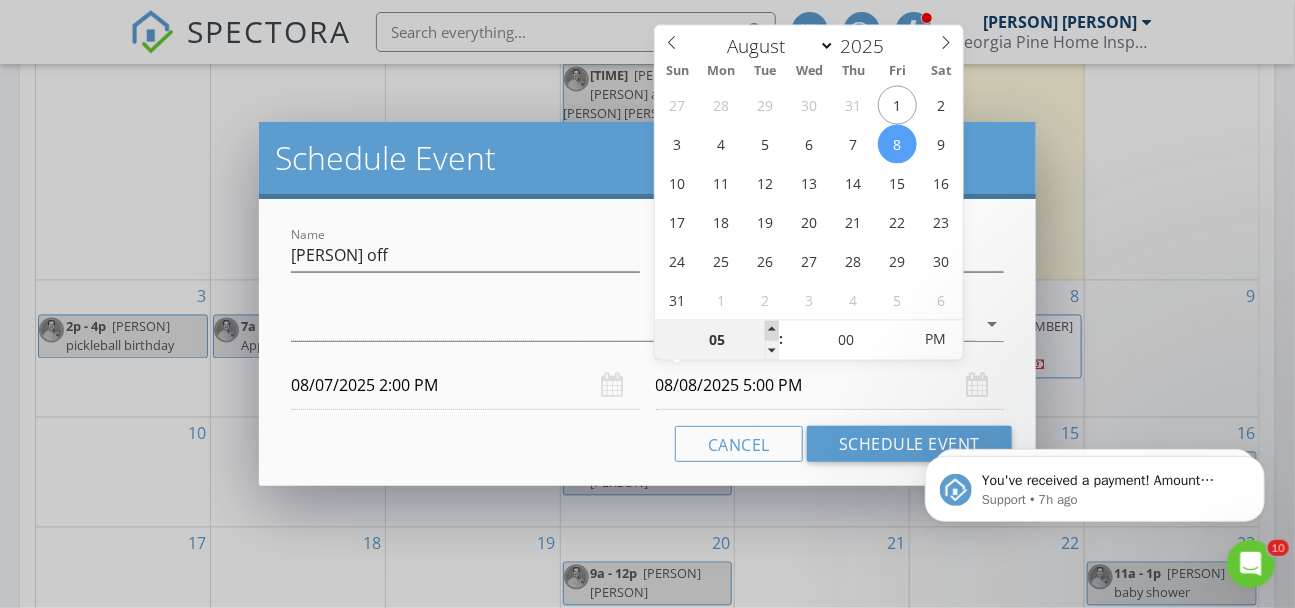click at bounding box center (772, 331) 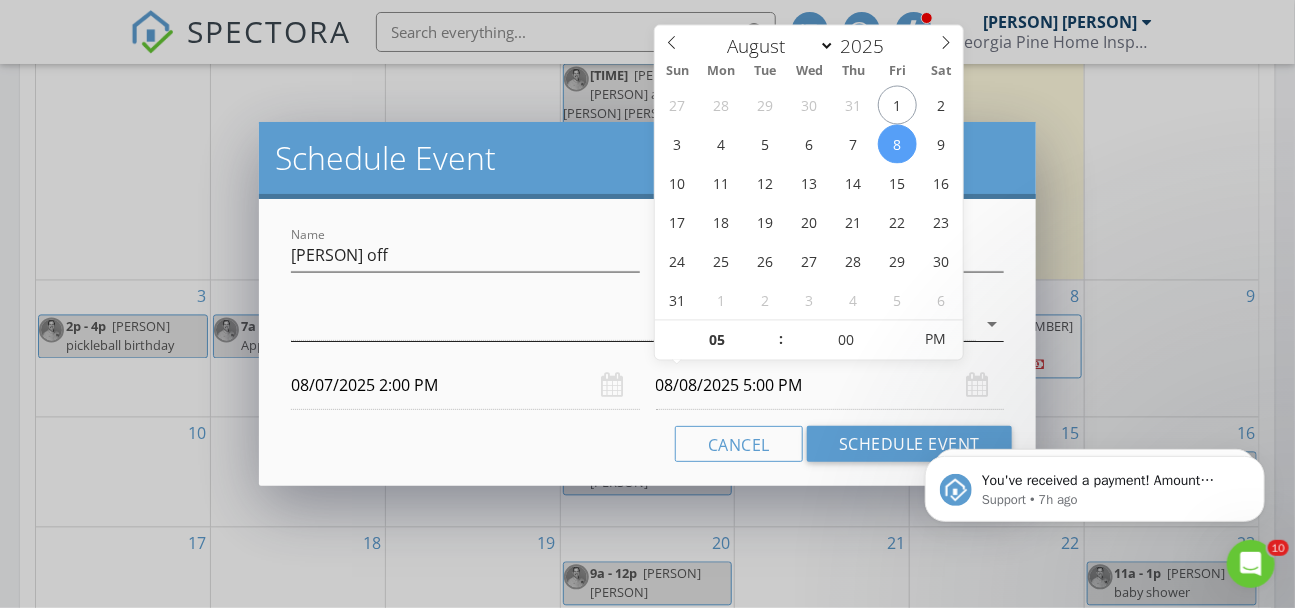 click at bounding box center (633, 324) 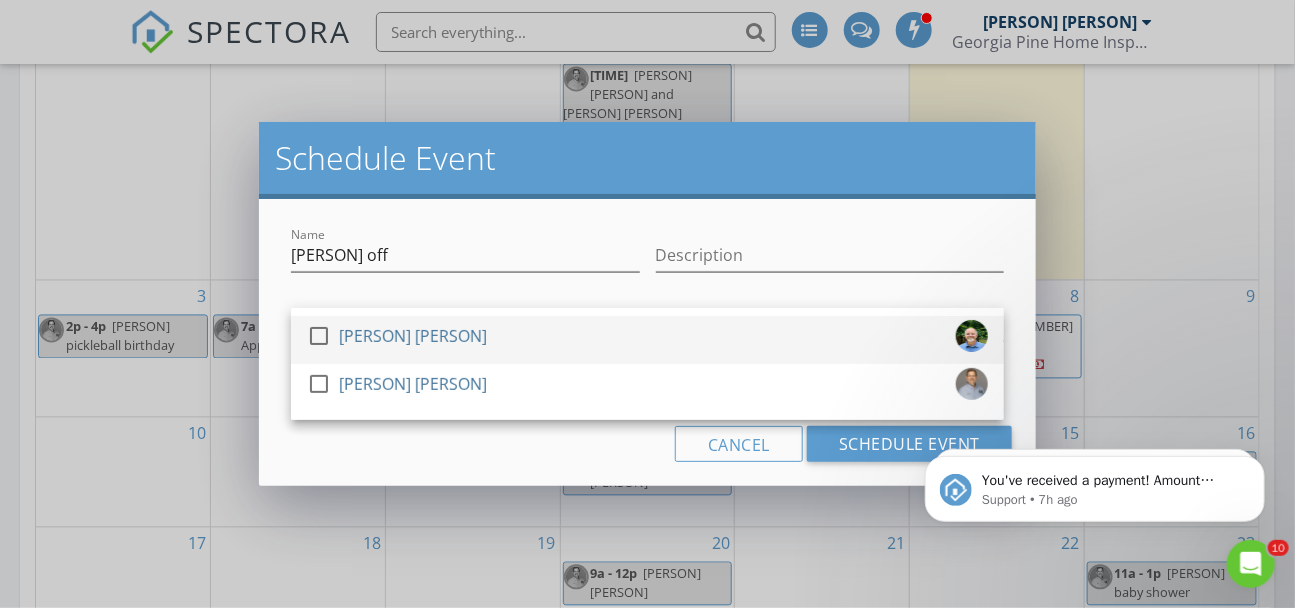 click on "check_box_outline_blank   Chris Knight" at bounding box center (647, 340) 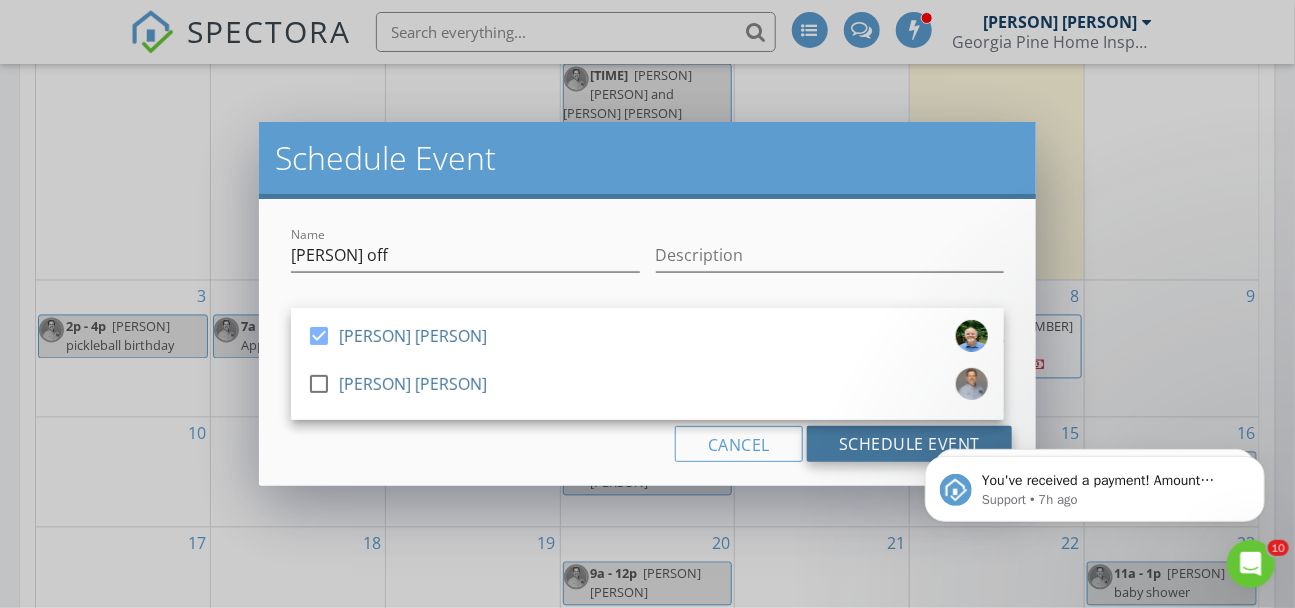 click on "Schedule Event" at bounding box center (909, 444) 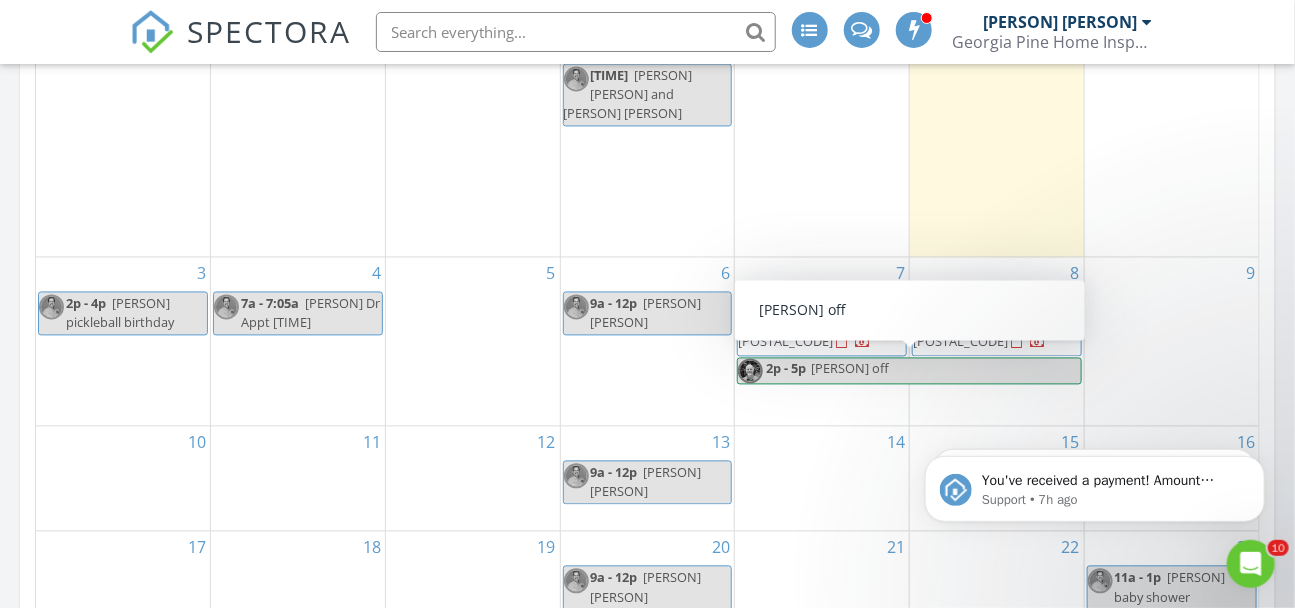 click on "Chris off" at bounding box center [945, 371] 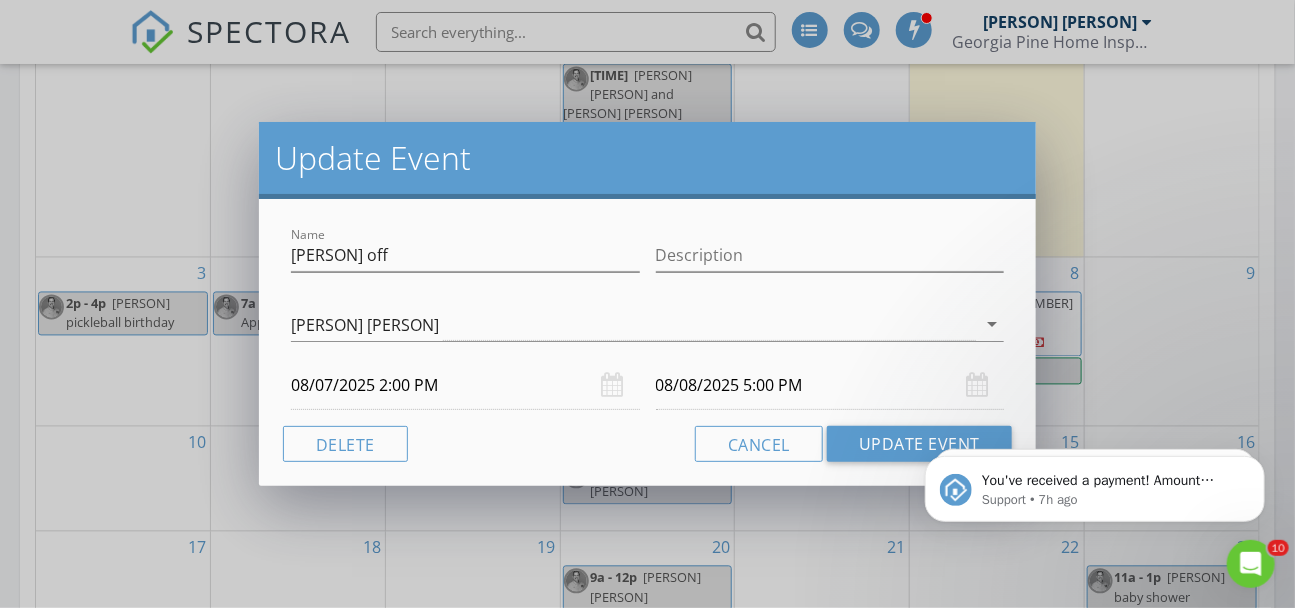 click on "08/08/2025 5:00 PM" at bounding box center (830, 385) 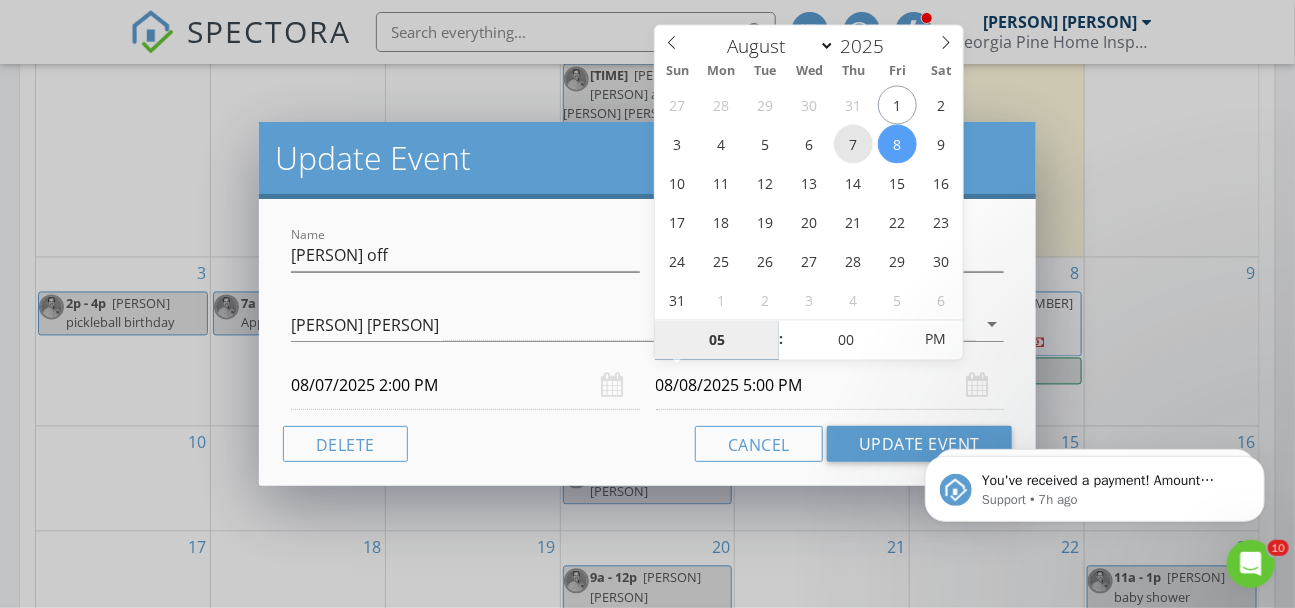 type on "08/07/2025 5:00 PM" 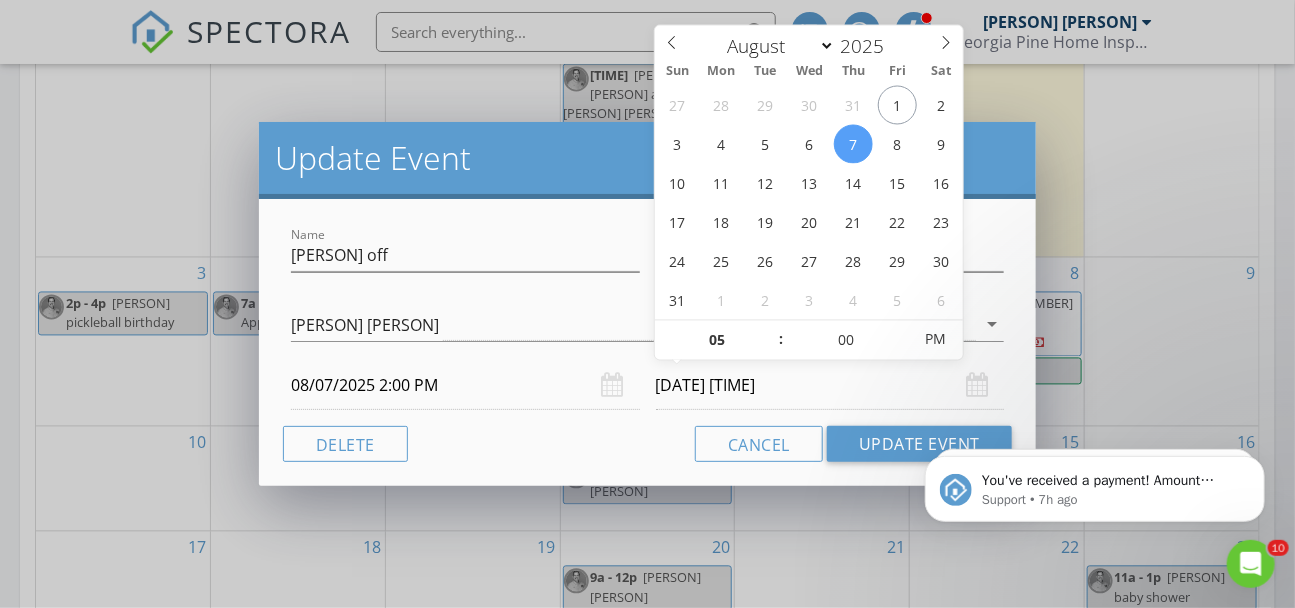 click on "You've received a payment!  Amount  $450.00  Fee  $0.00  Net  $450.00  Transaction #  pi_3RrIjYK7snlDGpRF07Y2cldo  Inspection  6920 Greenfield Ln, Cumming, GA 30028 Payouts to your bank or debit card occur on a daily basis. Each payment usually takes two business days to process. You can view your pending payout amount here. If you have any questions reach out on our chat bubble at app.spectora.com. Support • 7h ago You've received a payment!  Amount  $465.00  Fee  $0.00  Net  $465.00  Transaction #  pi_3Rr7M7K7snlDGpRF1SMb8PDC  Inspection  383 Brighton Park Cir, Hoschton, GA 30548 Payouts to your bank or debit card occur on a daily basis. Each payment usually takes two business days to process. You can view your pending payout amount here. If you have any questions reach out on our chat bubble at app.spectora.com. Support • 19h ago" 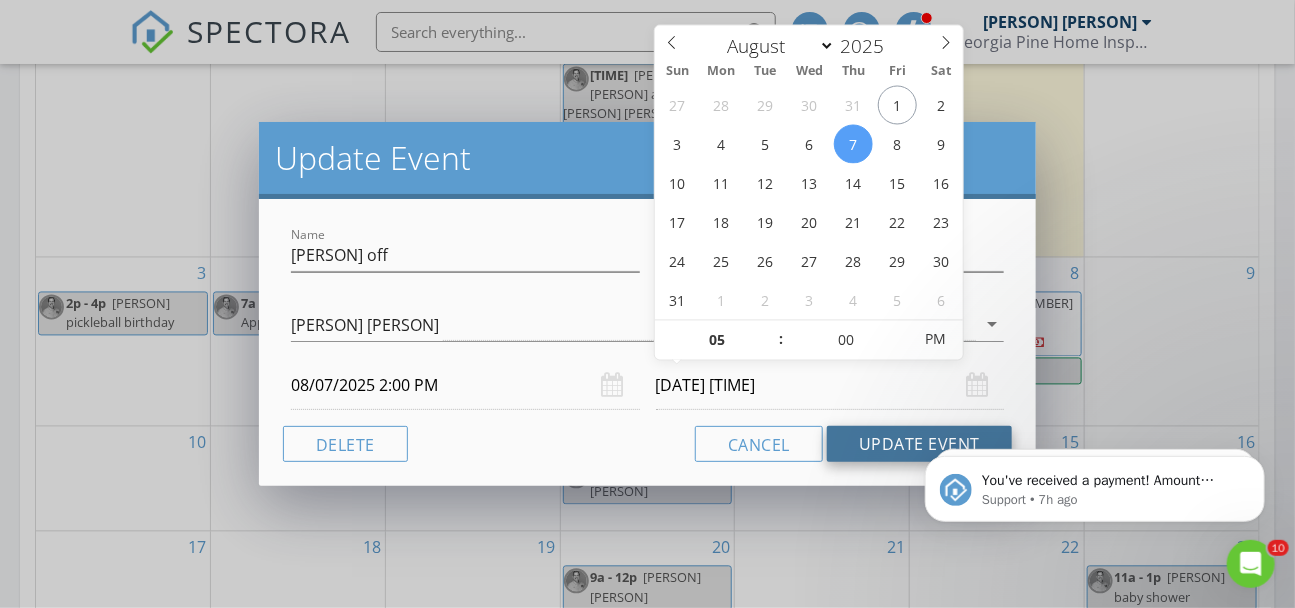 click on "Update Event" at bounding box center (919, 444) 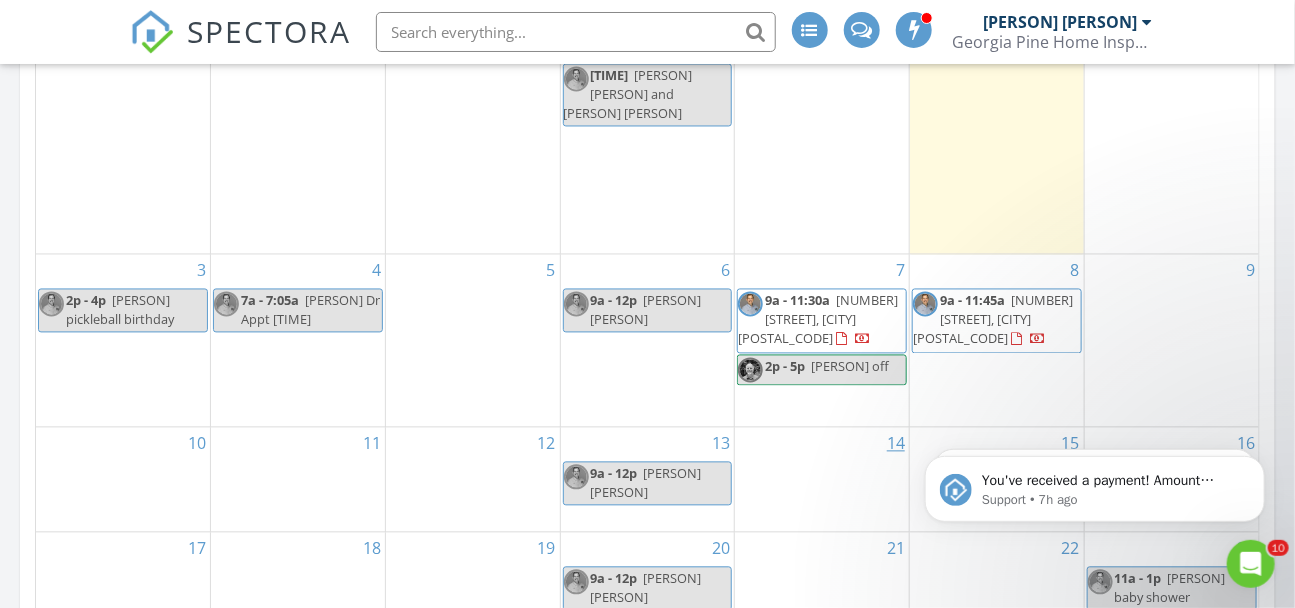 click on "14" at bounding box center (896, 444) 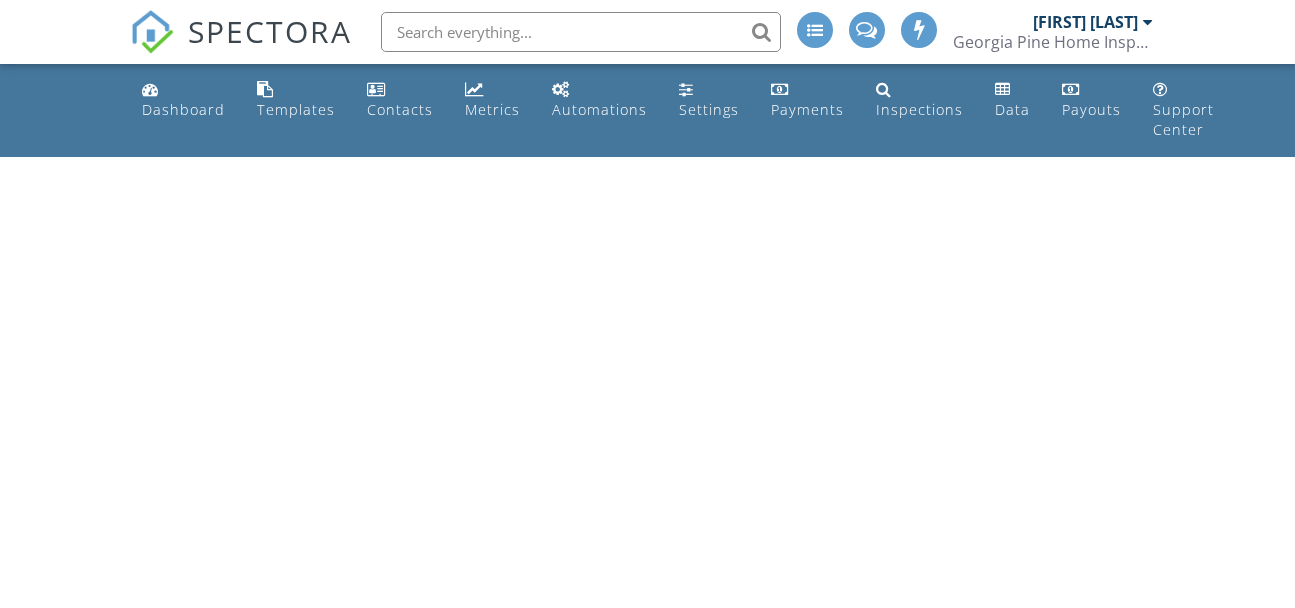 scroll, scrollTop: 0, scrollLeft: 0, axis: both 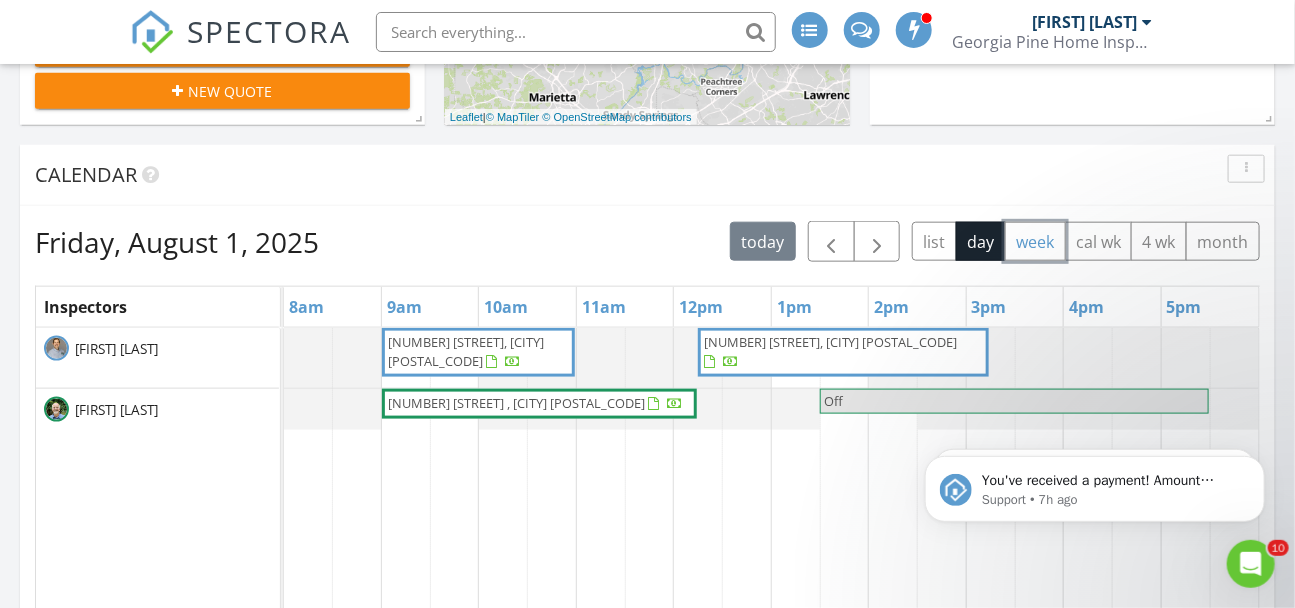 click on "week" at bounding box center (1035, 241) 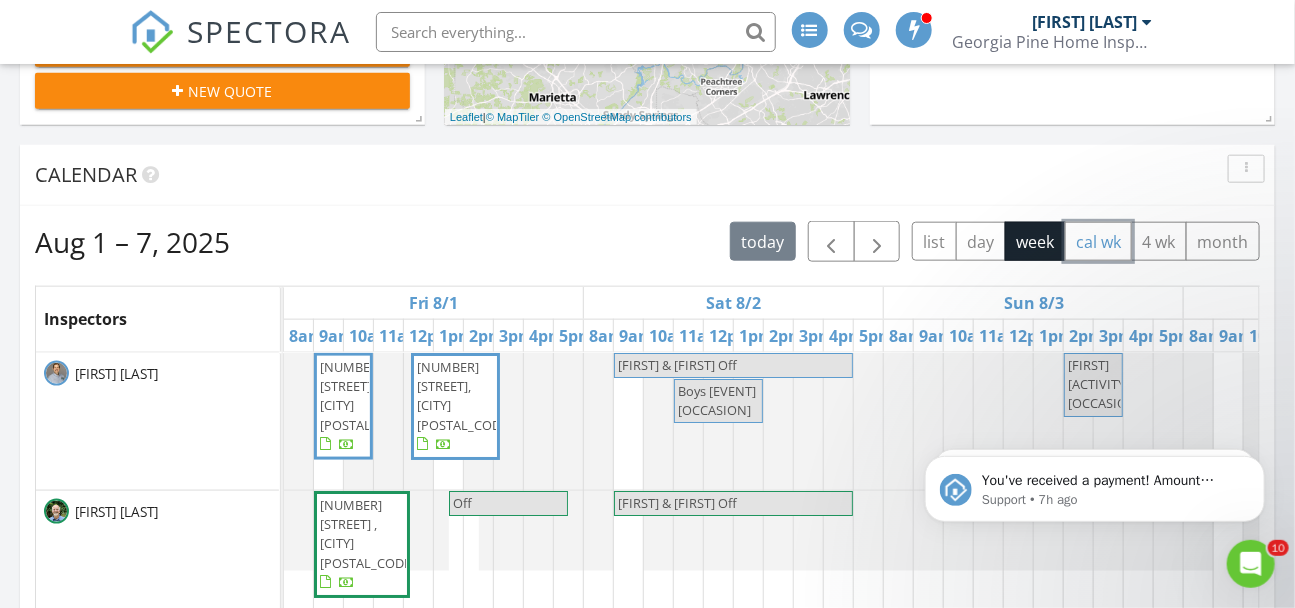 click on "cal wk" at bounding box center [1099, 241] 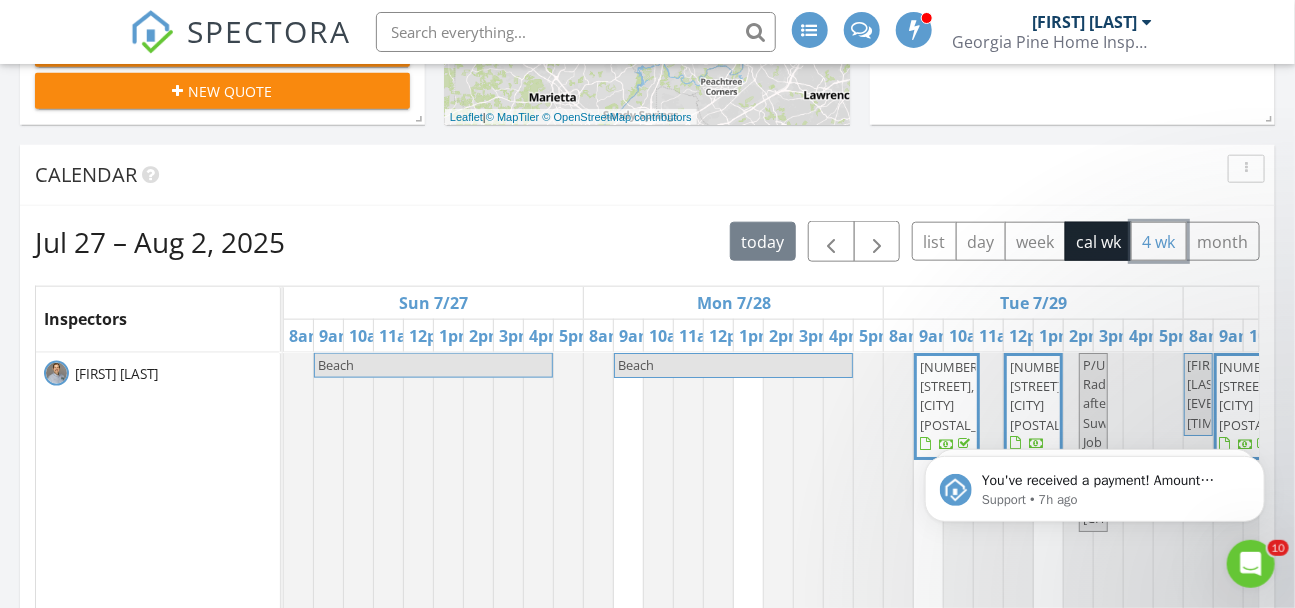 click on "4 wk" at bounding box center [1159, 241] 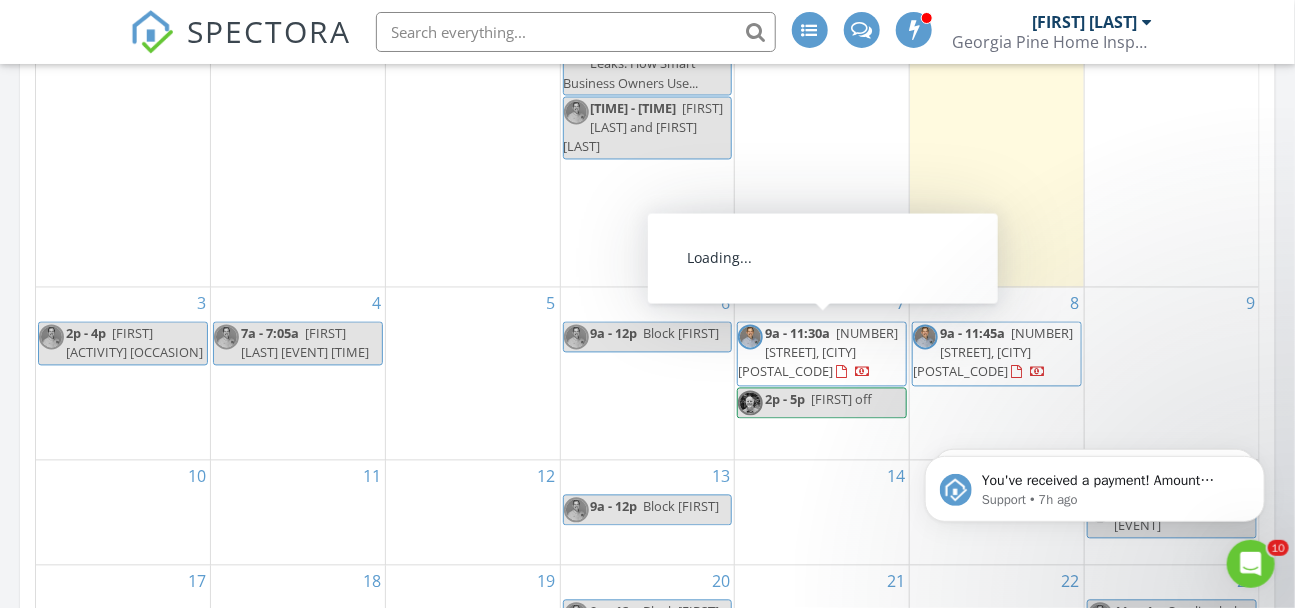 scroll, scrollTop: 1325, scrollLeft: 0, axis: vertical 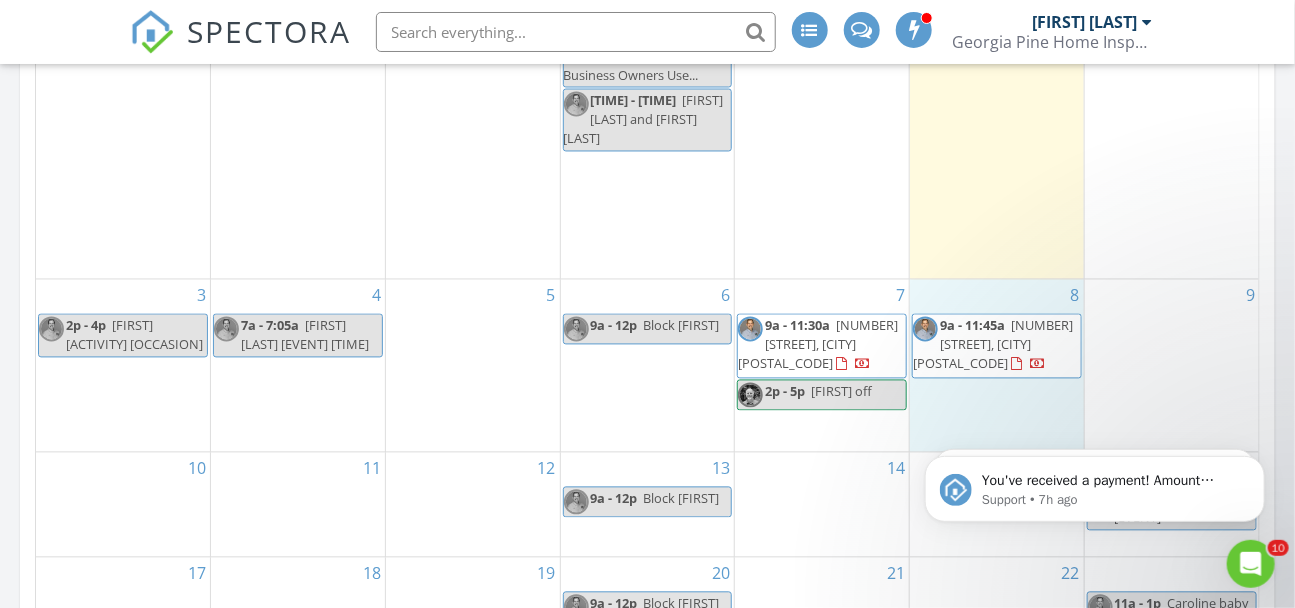 click on "8
9a - 11:45a
51 Needham Rd, Dawsonville 30534" at bounding box center [997, 366] 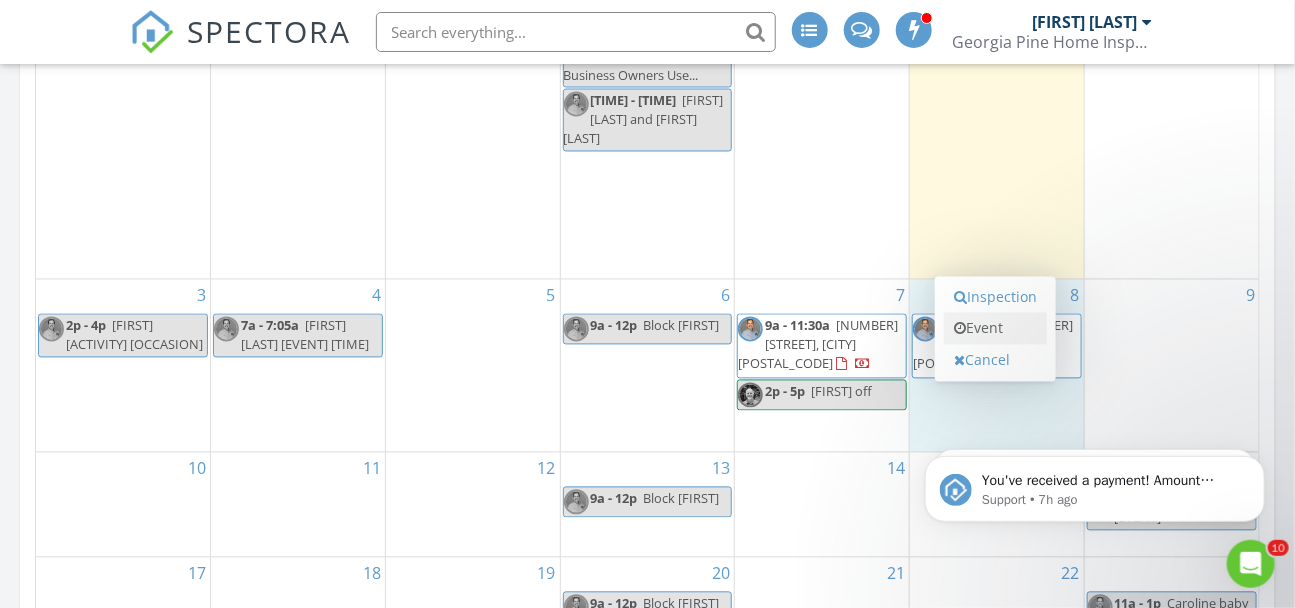 click on "Event" at bounding box center [995, 329] 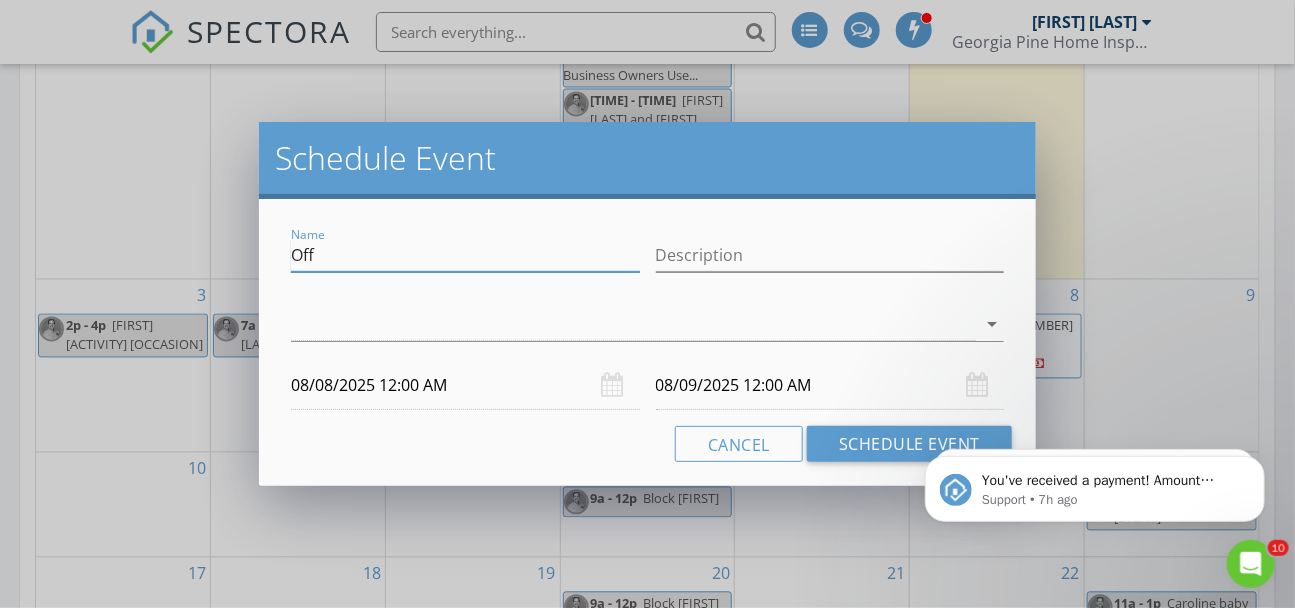 click on "Off" at bounding box center (465, 255) 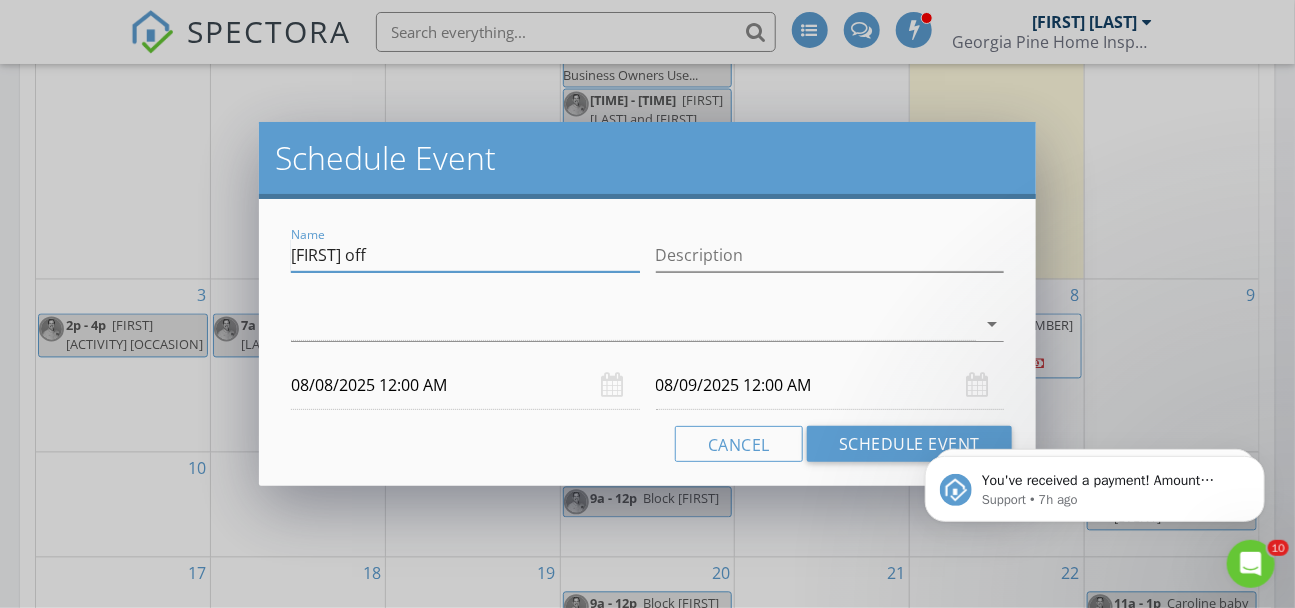 type on "Chris off" 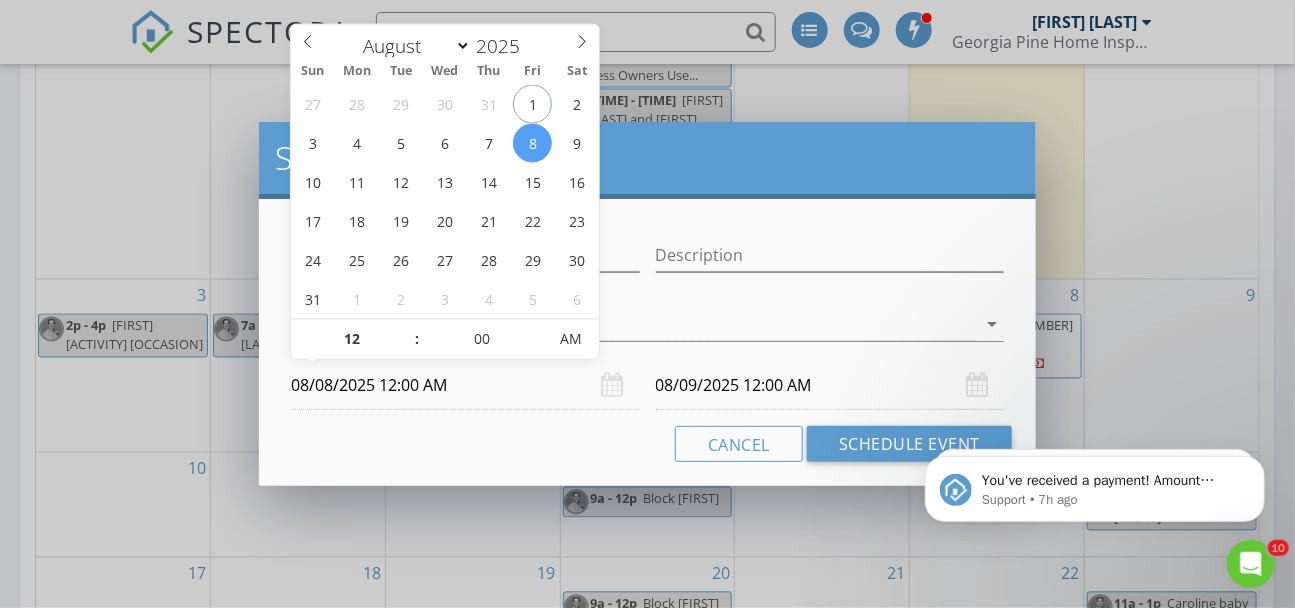 click on "08/08/2025 12:00 AM" at bounding box center [465, 385] 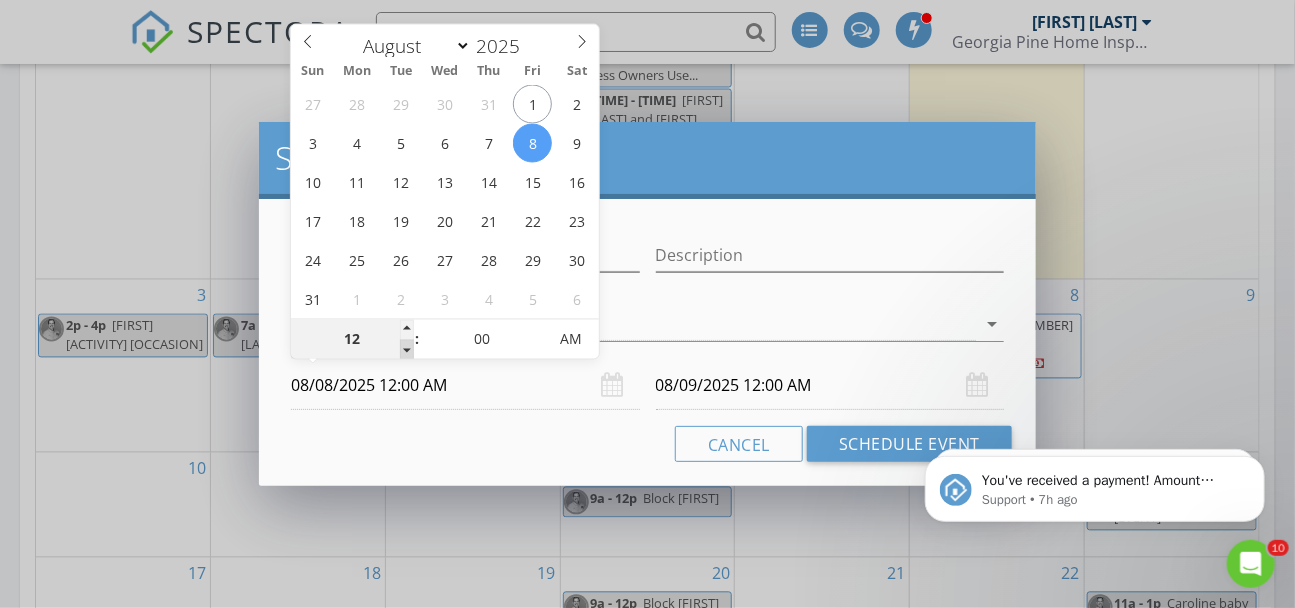 type on "11" 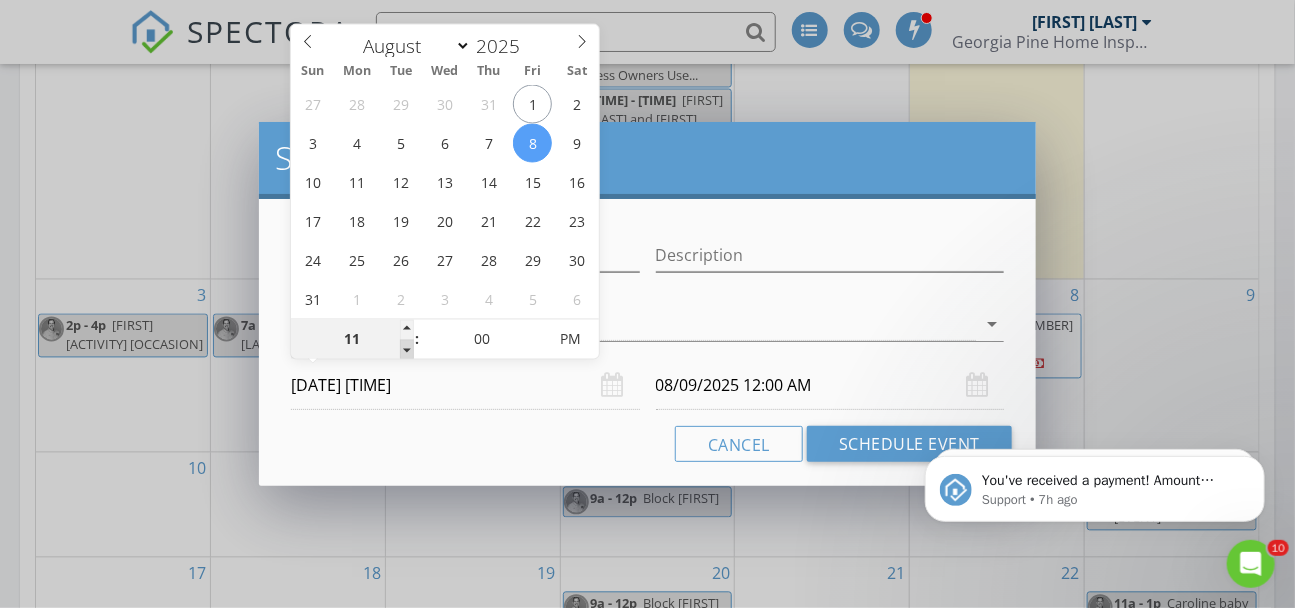 click at bounding box center [407, 350] 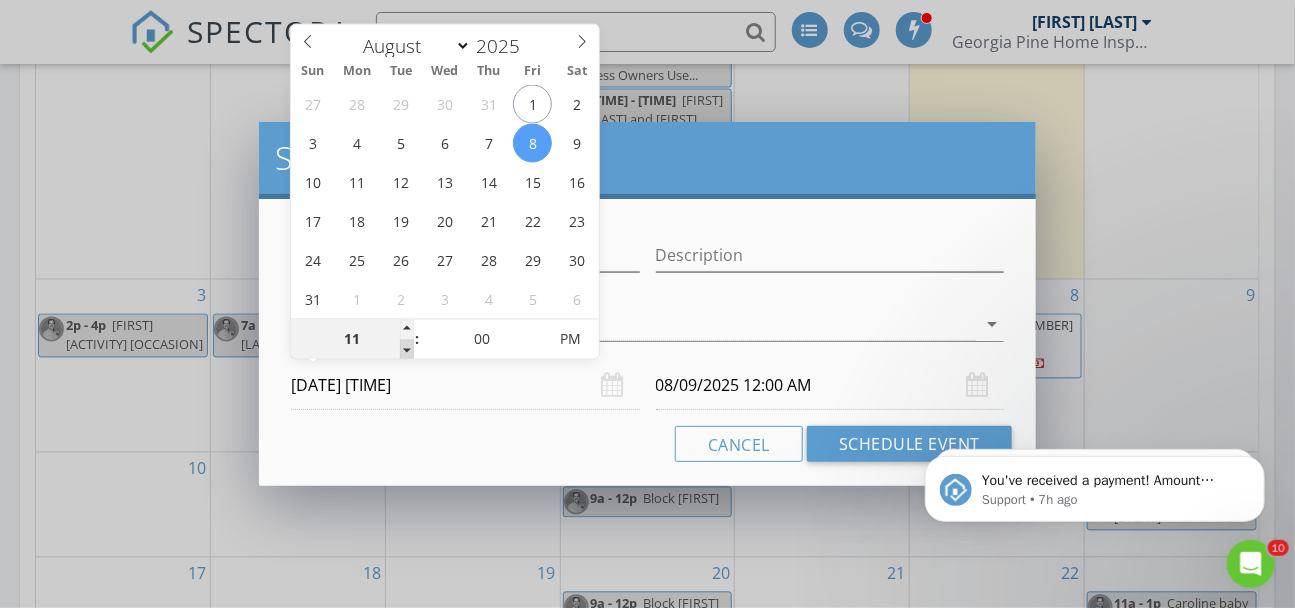 type on "11" 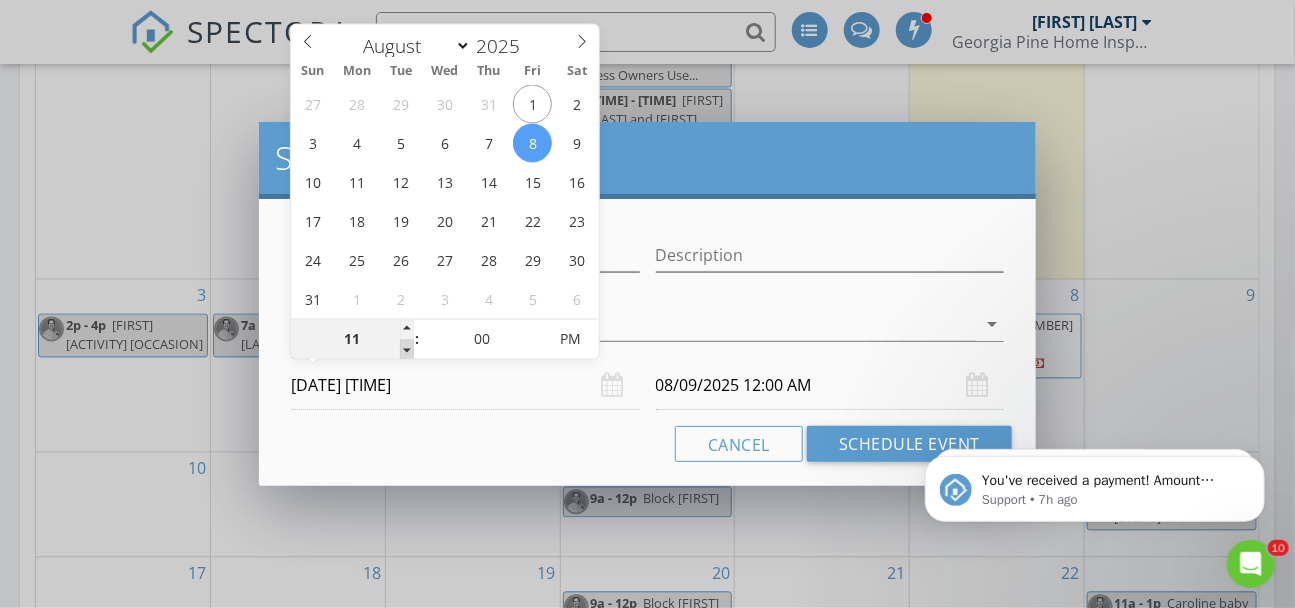 type on "08/09/2025 11:00 PM" 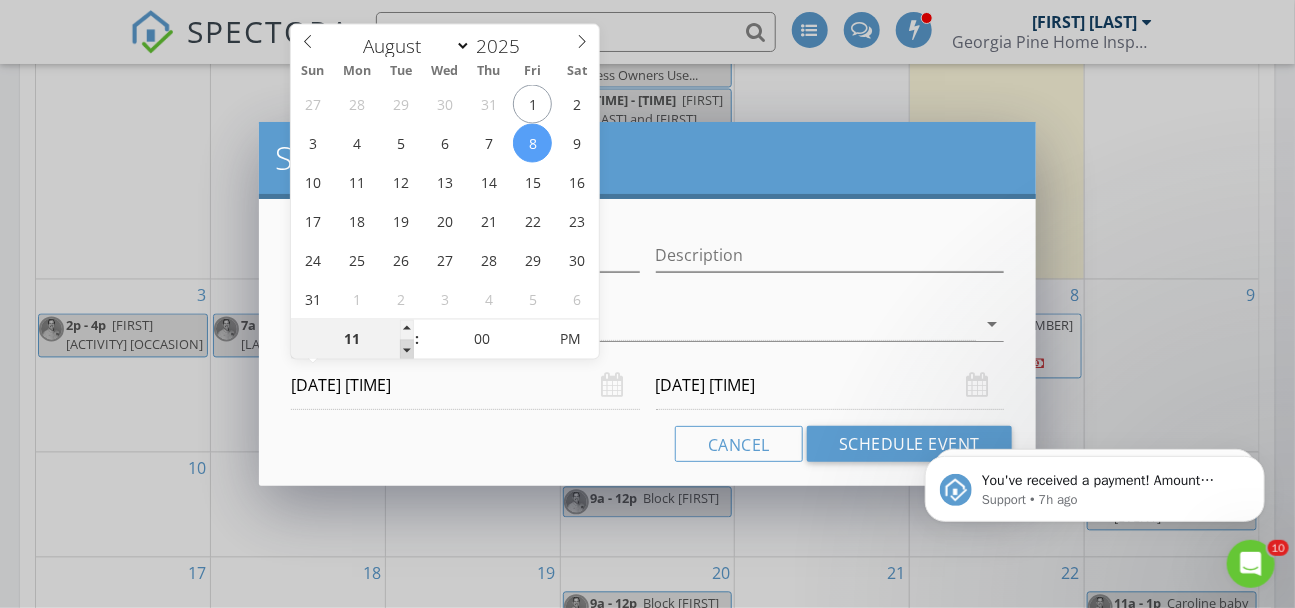 type on "10" 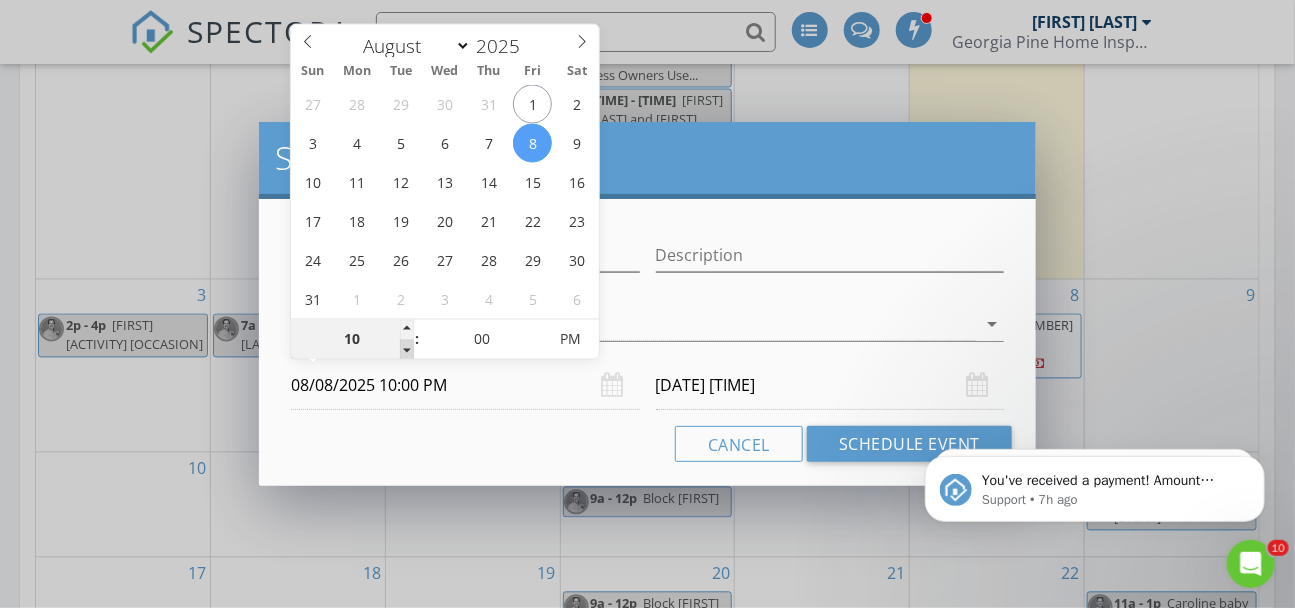 click at bounding box center [407, 350] 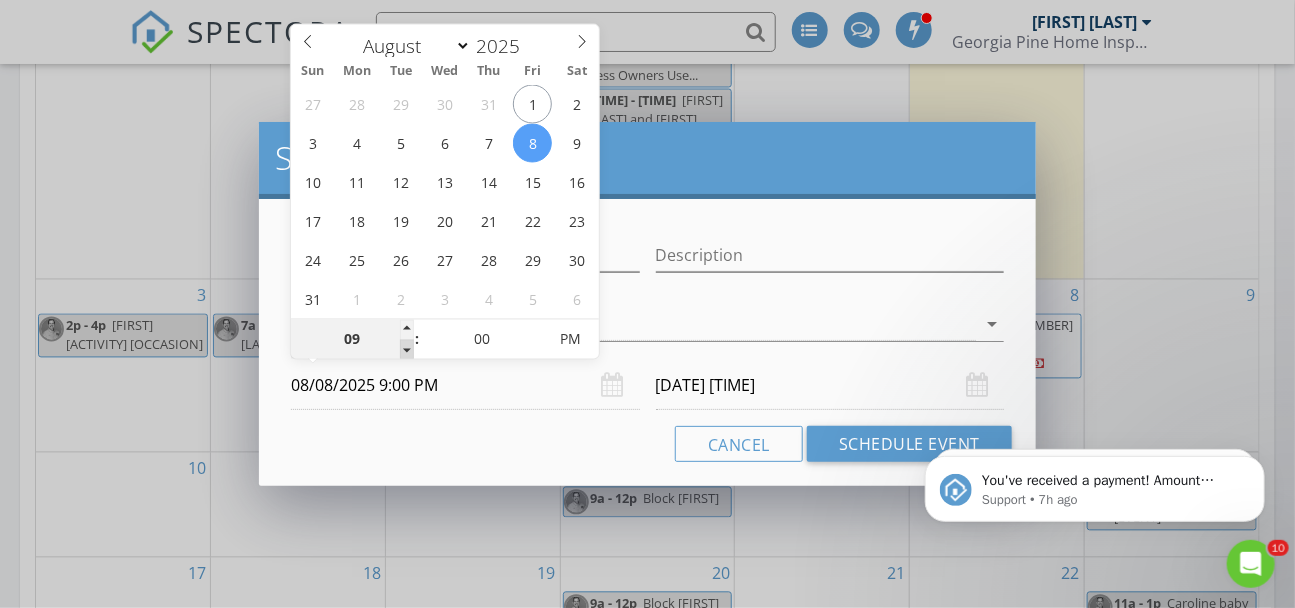 type on "09" 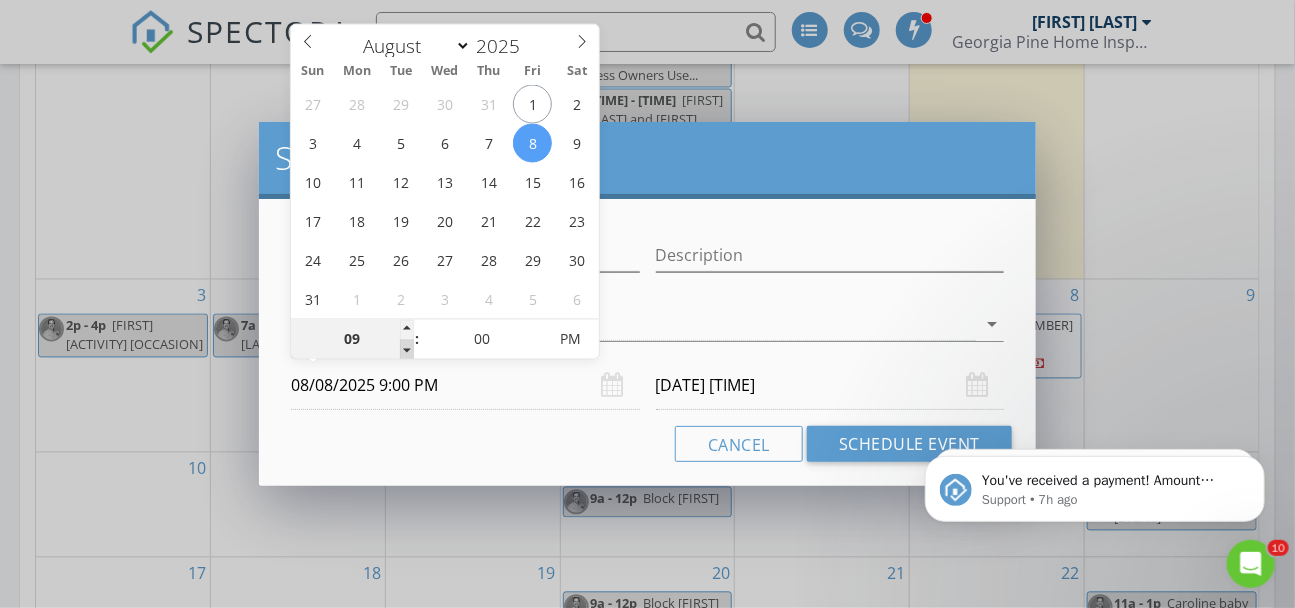 type on "08/09/2025 9:00 PM" 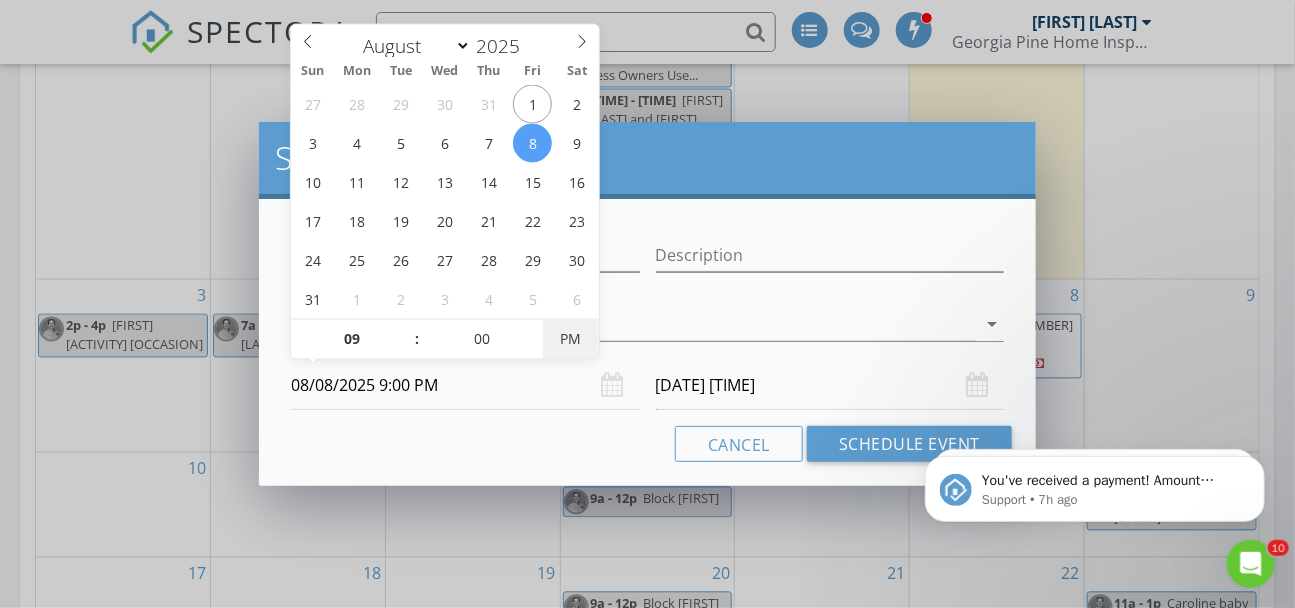 type on "08/08/2025 9:00 AM" 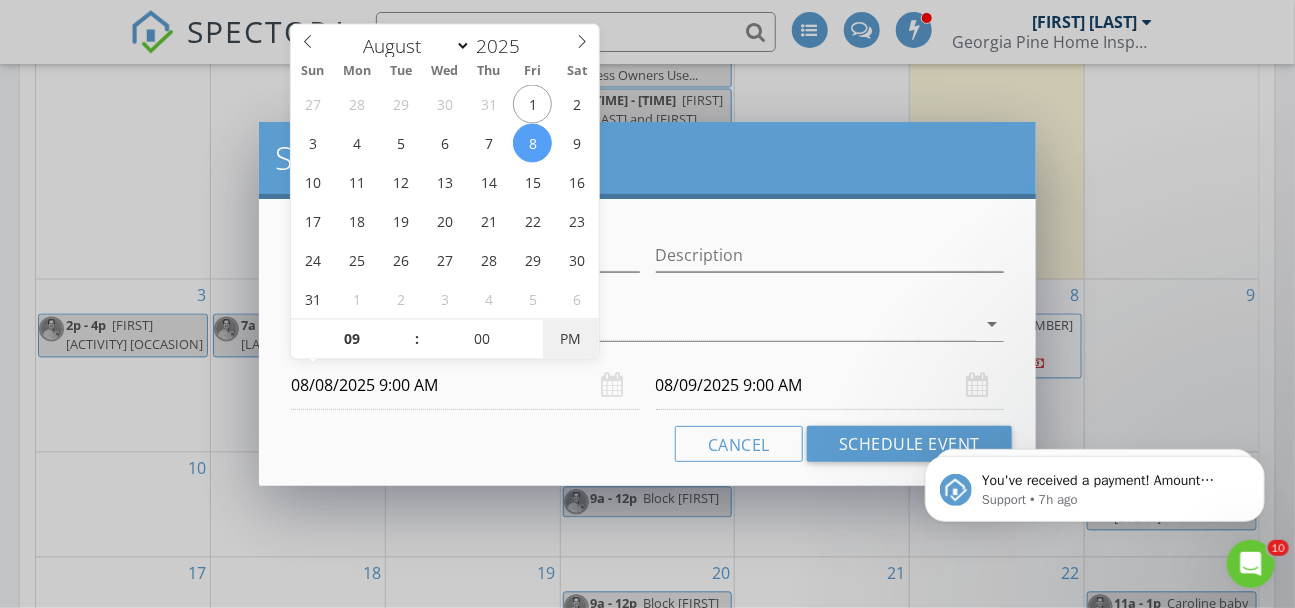click on "PM" at bounding box center [570, 340] 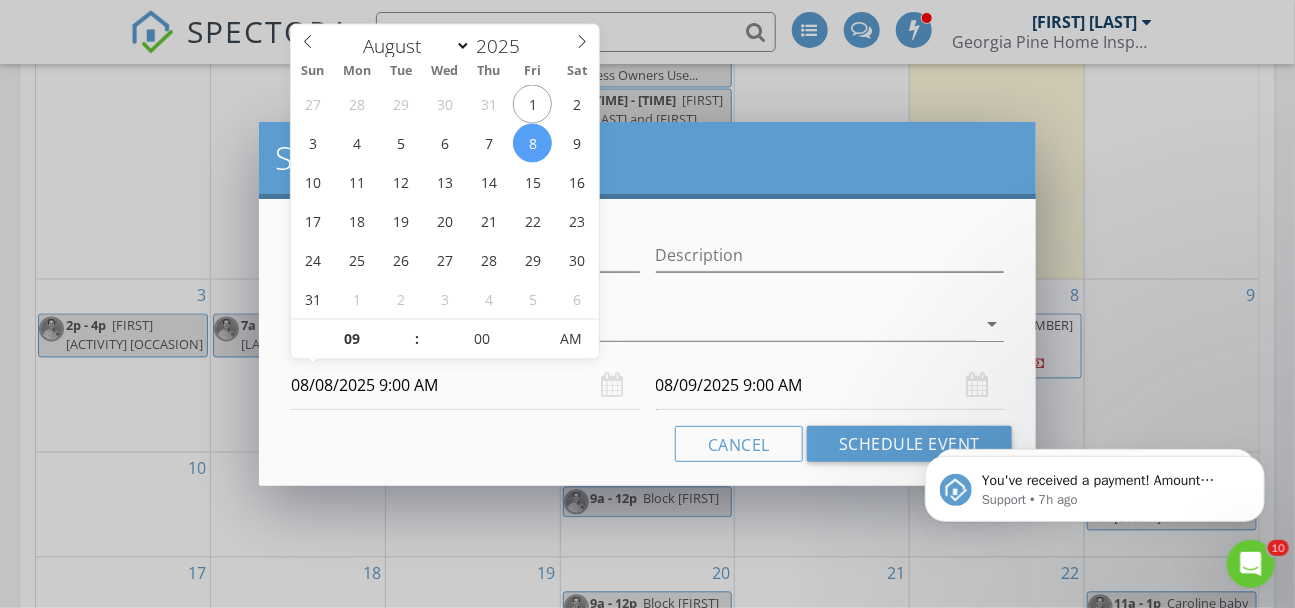 click on "Cancel   Schedule Event" at bounding box center [647, 444] 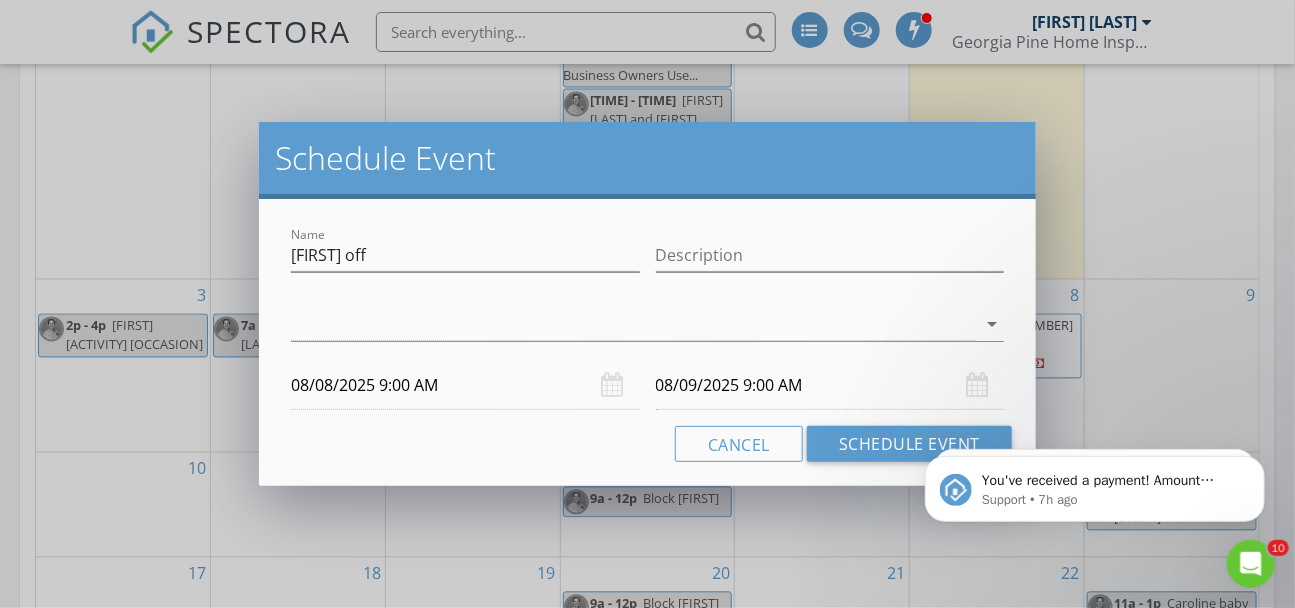 click on "08/09/2025 9:00 AM" at bounding box center [830, 385] 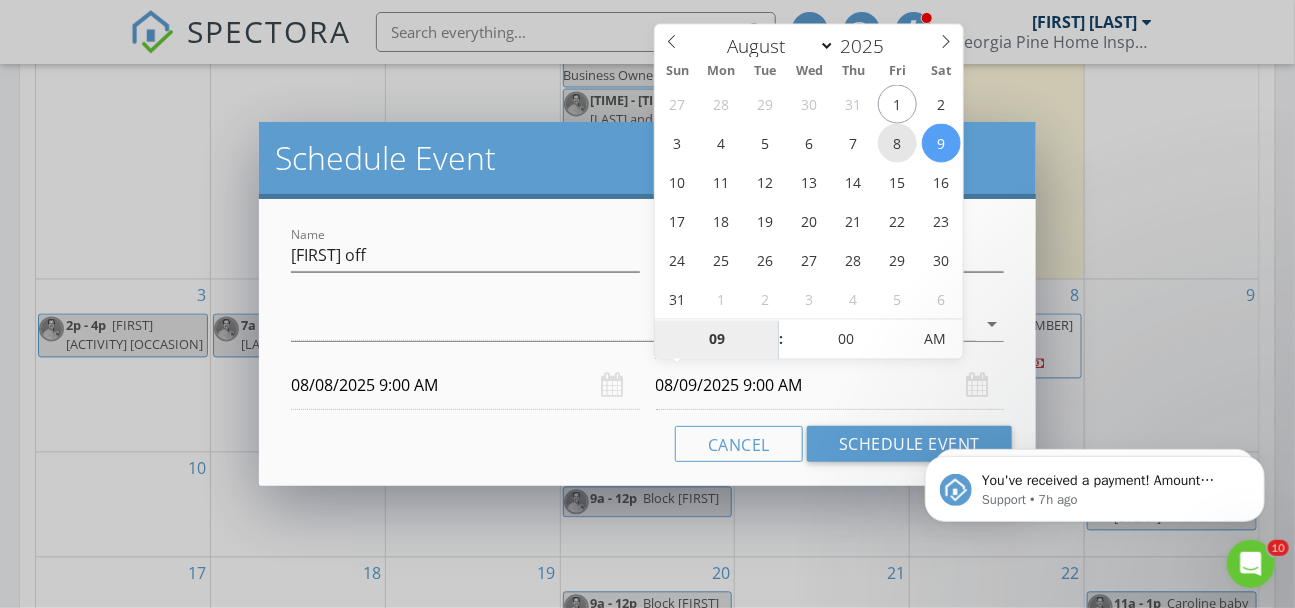 type on "08/08/2025 9:00 AM" 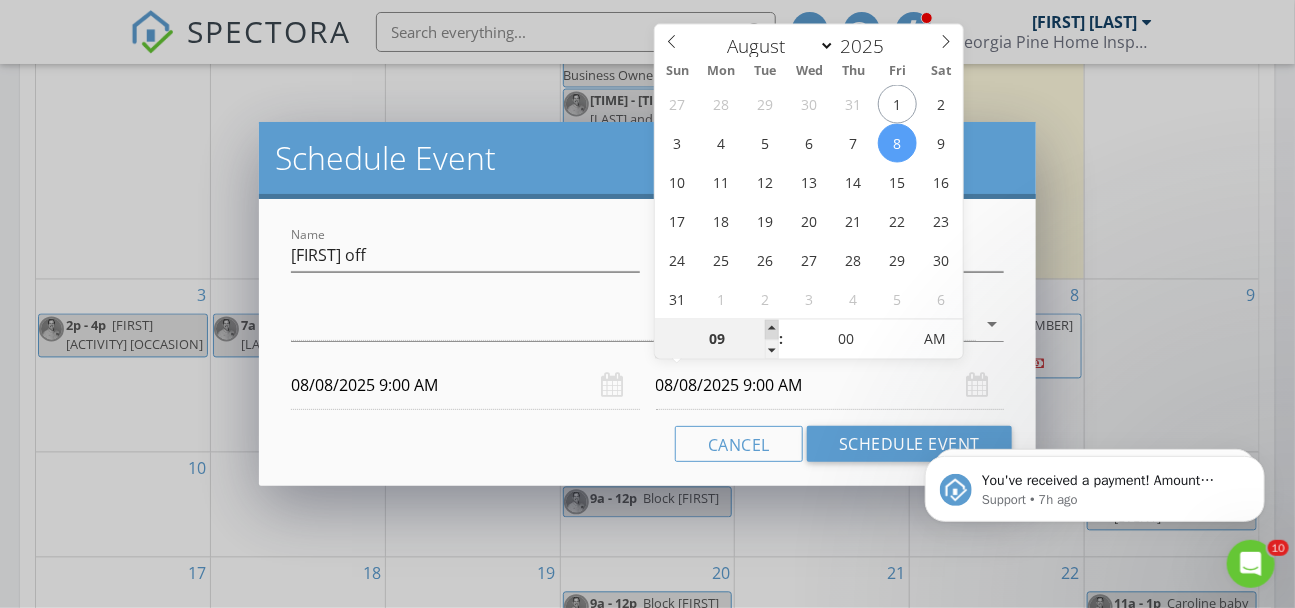 type on "10" 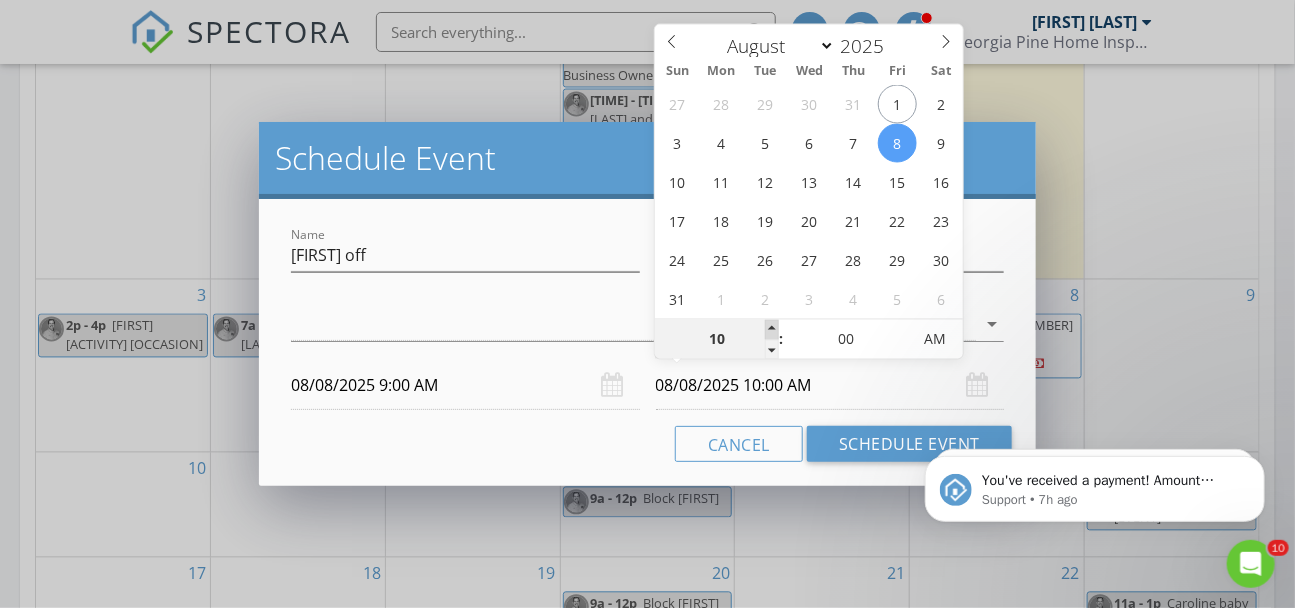 click at bounding box center (772, 330) 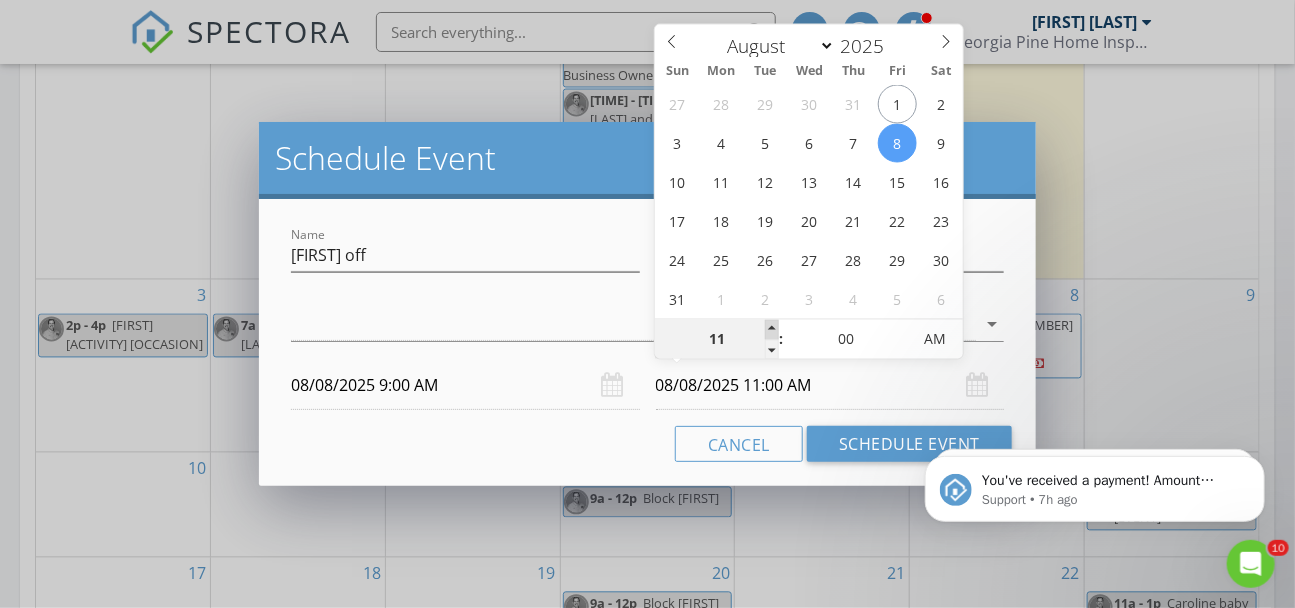 click at bounding box center [772, 330] 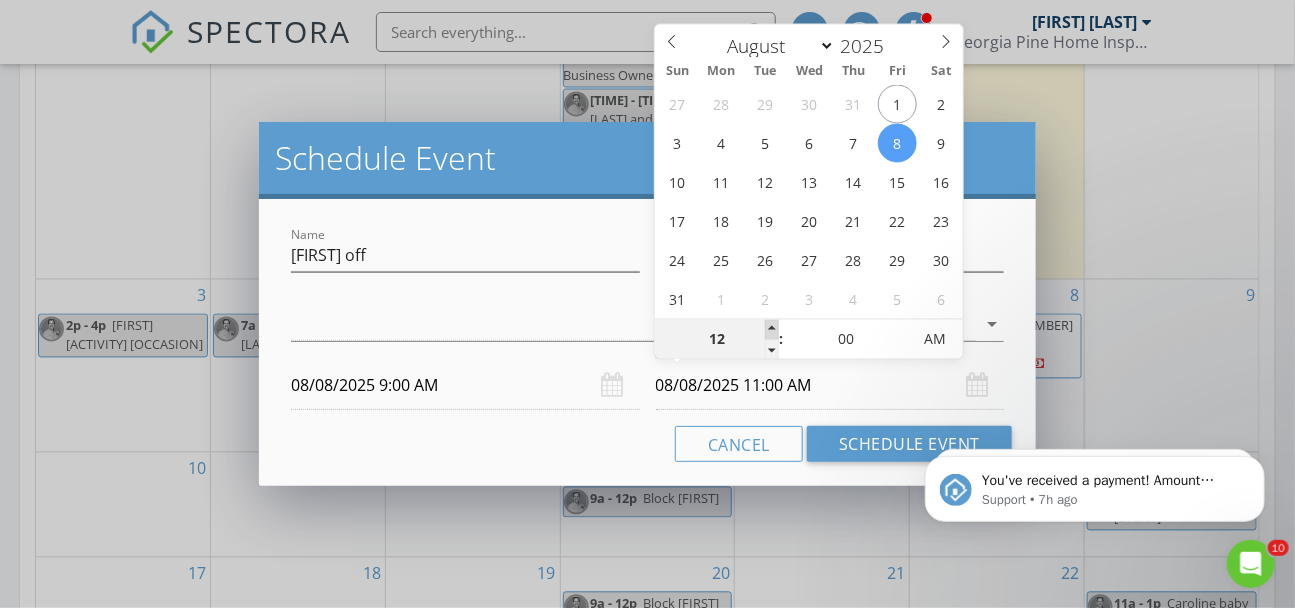 type on "08/08/2025 12:00 PM" 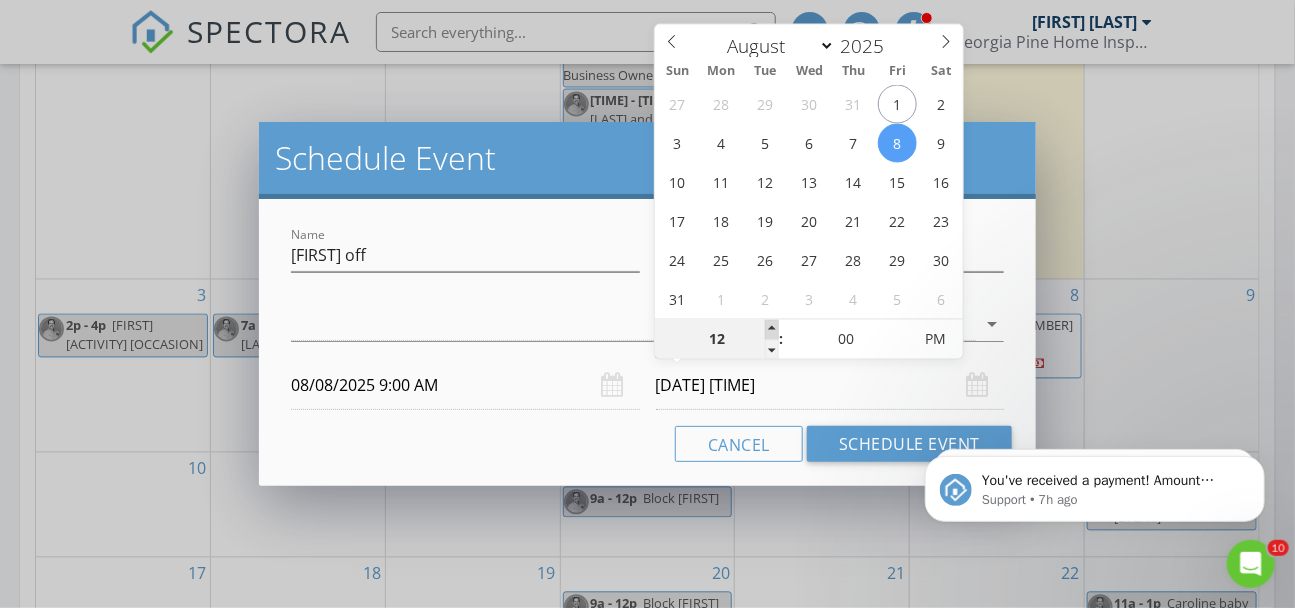 click at bounding box center [772, 330] 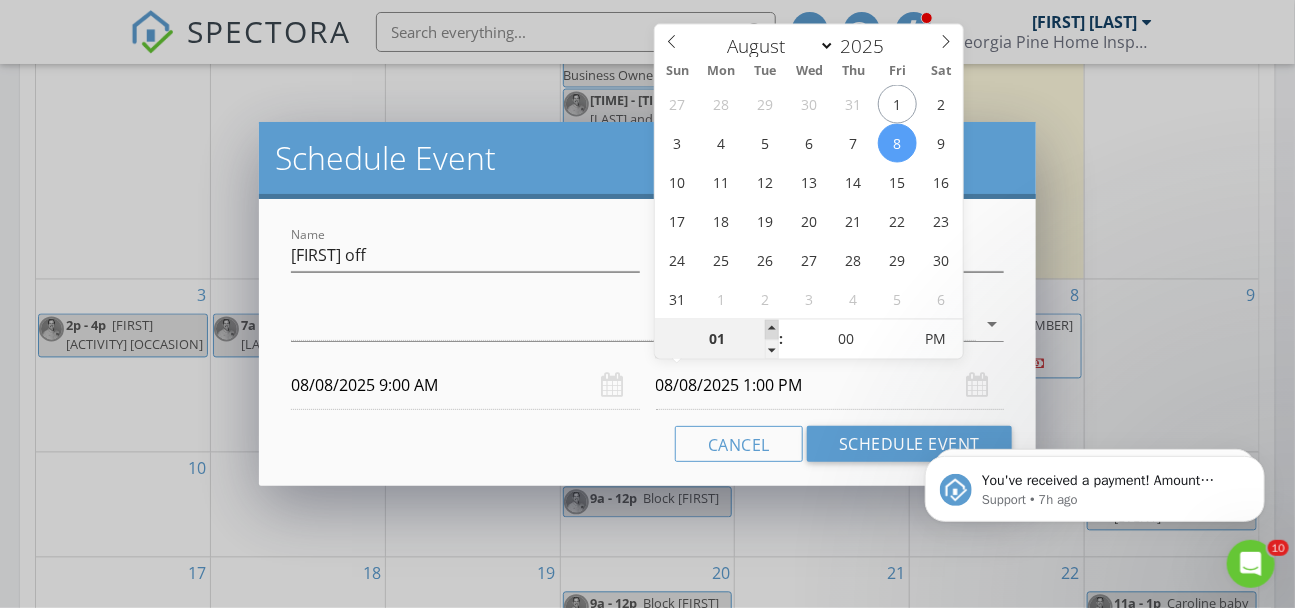 click at bounding box center (772, 330) 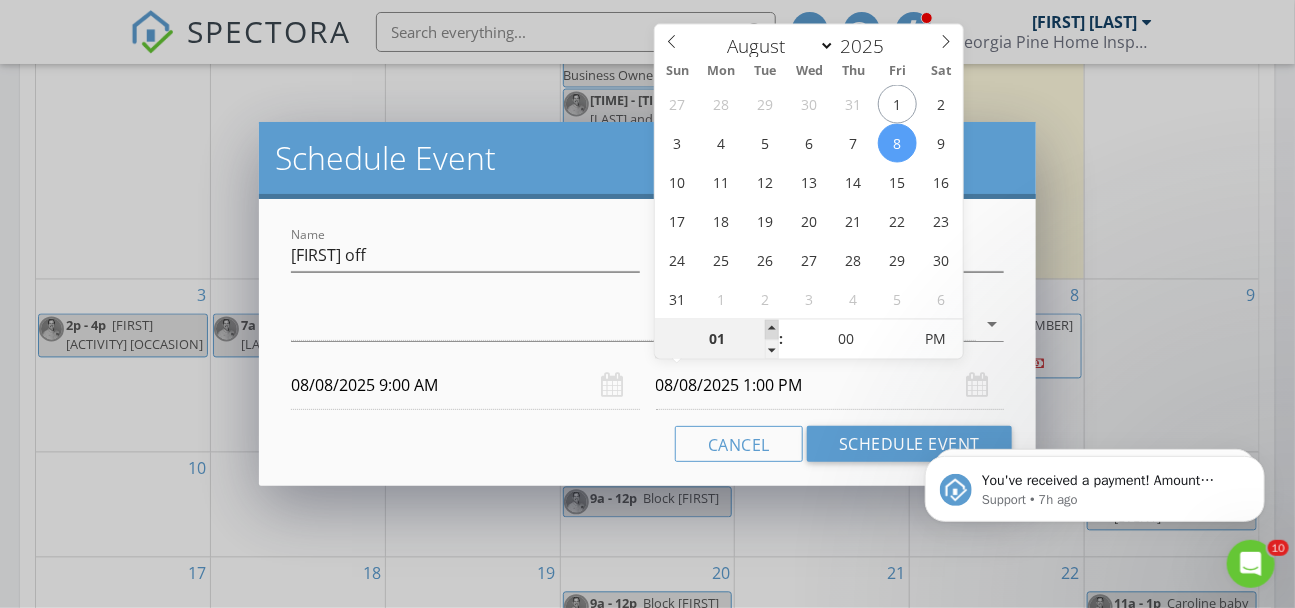 type on "02" 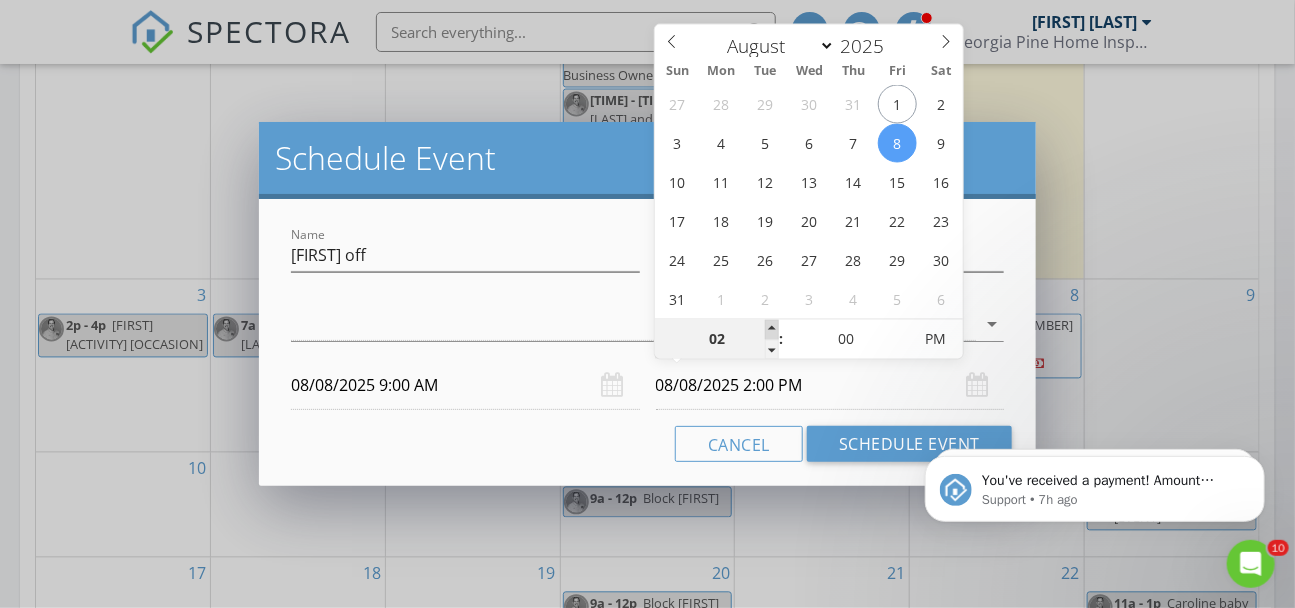click at bounding box center (772, 330) 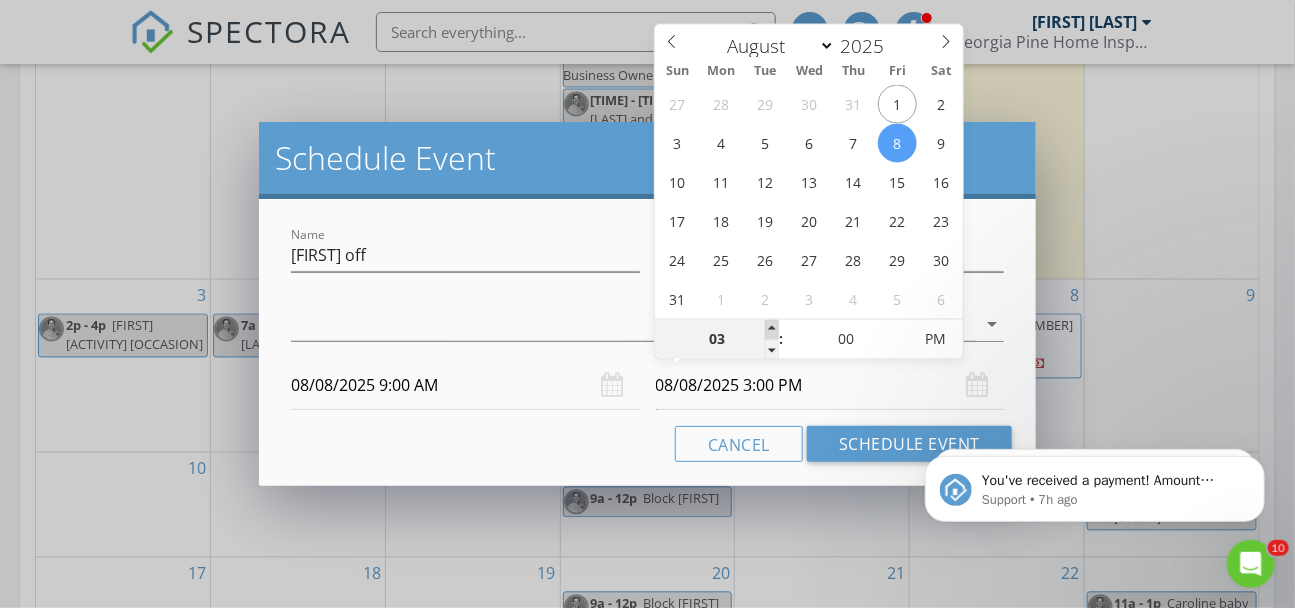click at bounding box center (772, 330) 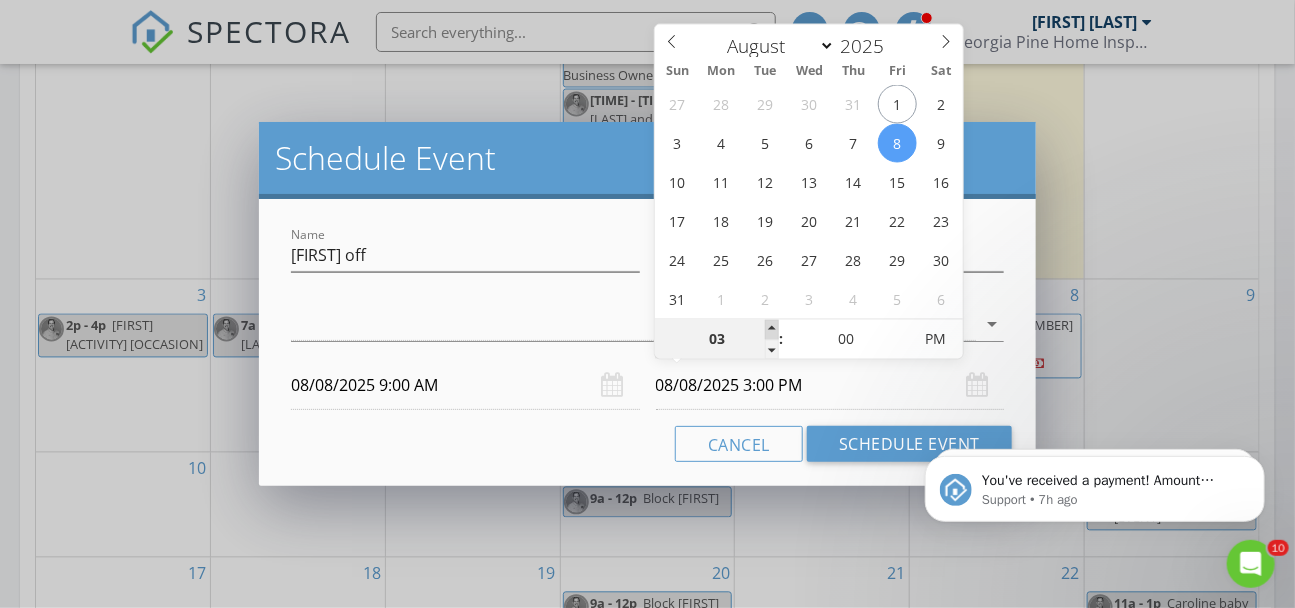 type on "04" 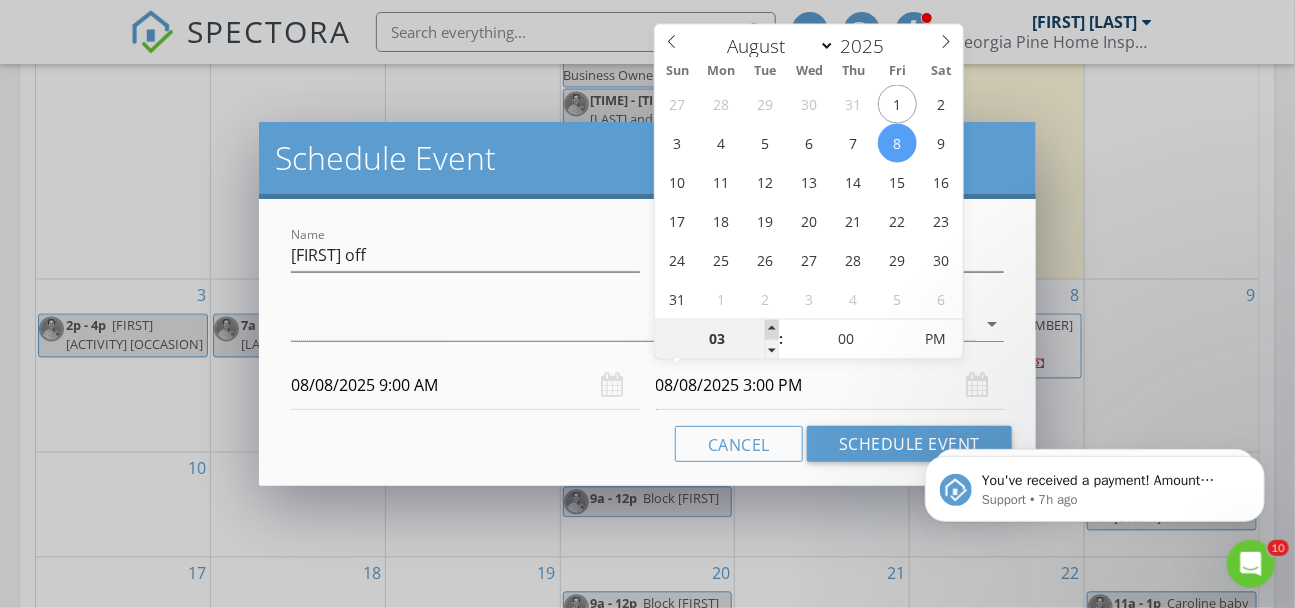type on "08/08/2025 4:00 PM" 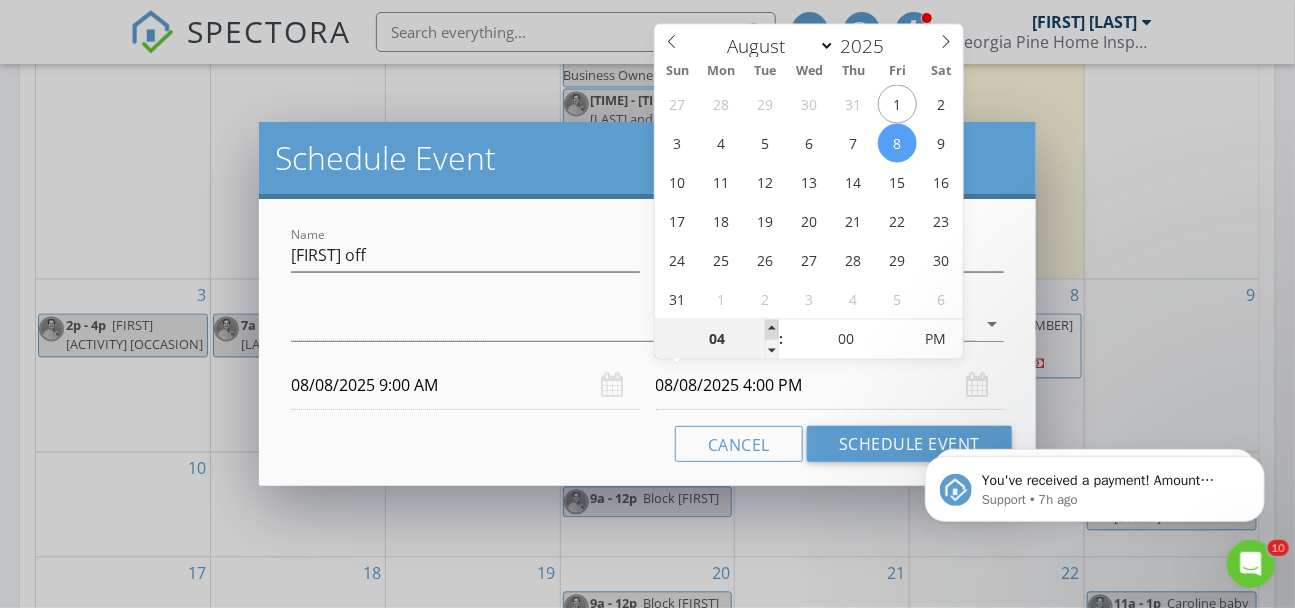 click at bounding box center (772, 330) 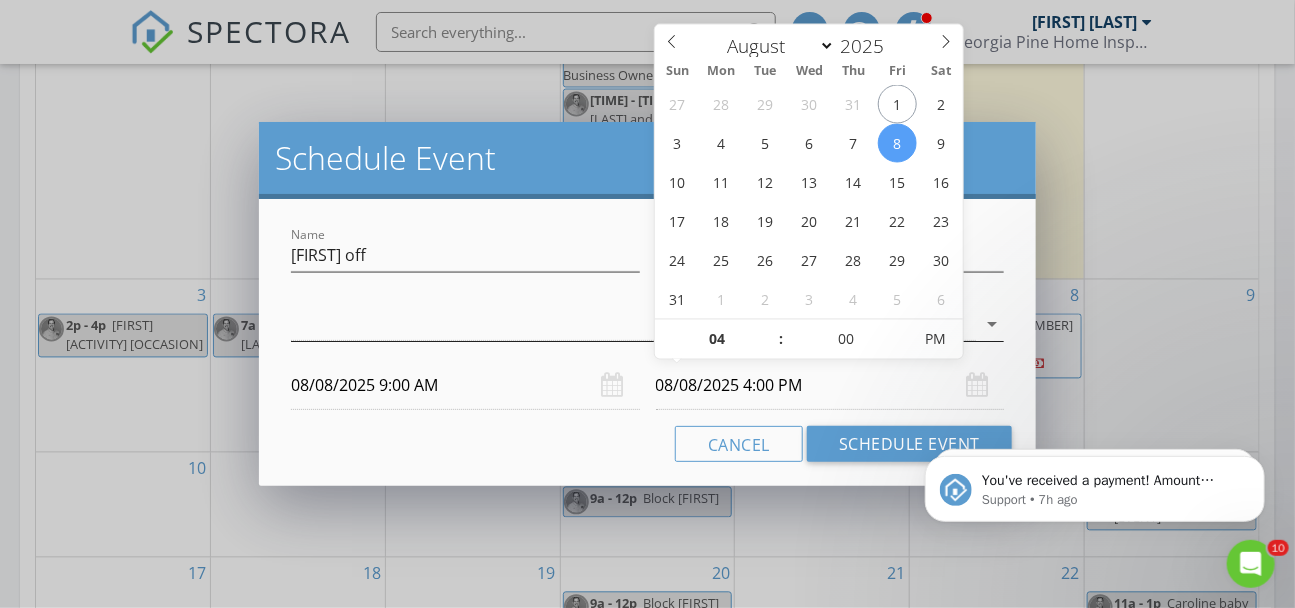click at bounding box center [633, 324] 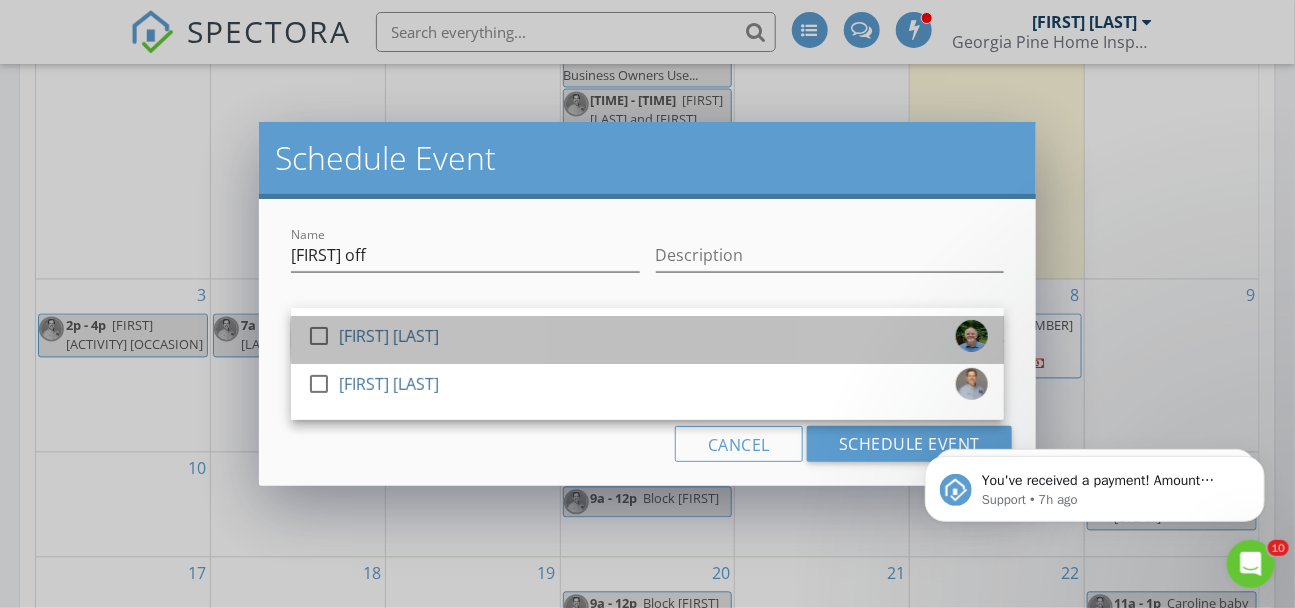 click on "check_box_outline_blank   Chris Knight" at bounding box center [647, 340] 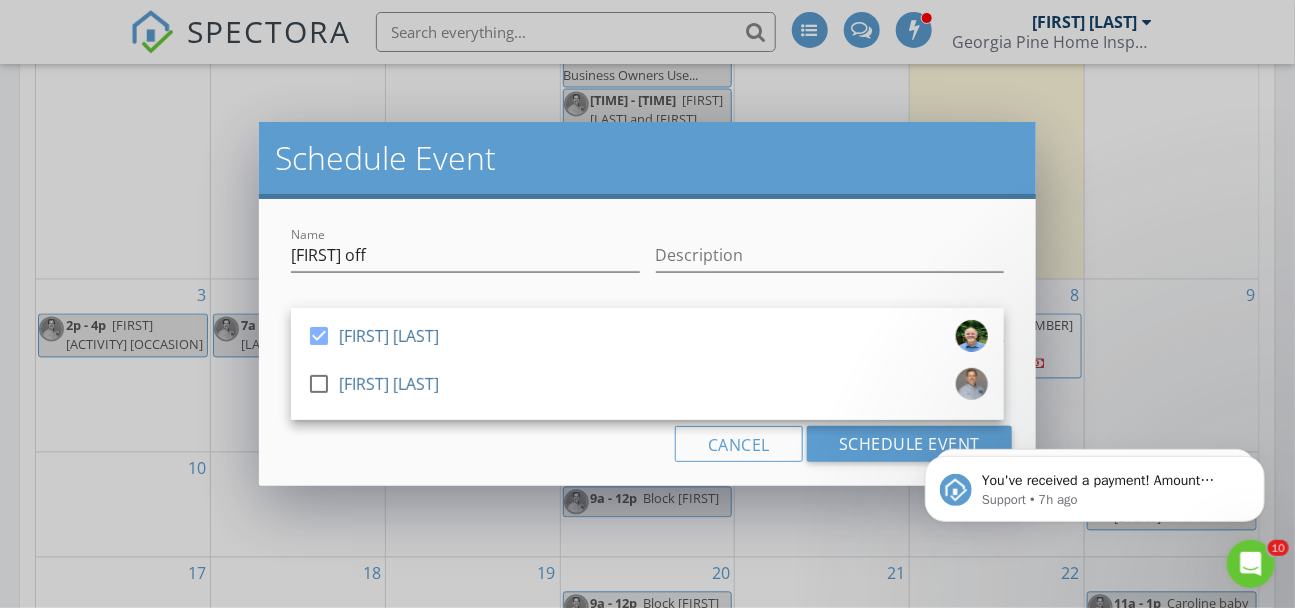 click on "Name Chris off   Description     check_box   Chris Knight   check_box_outline_blank   Steve Hanley   Chris Knight arrow_drop_down   08/08/2025 9:00 AM   08/08/2025 4:00 PM         Cancel   Schedule Event" at bounding box center [647, 342] 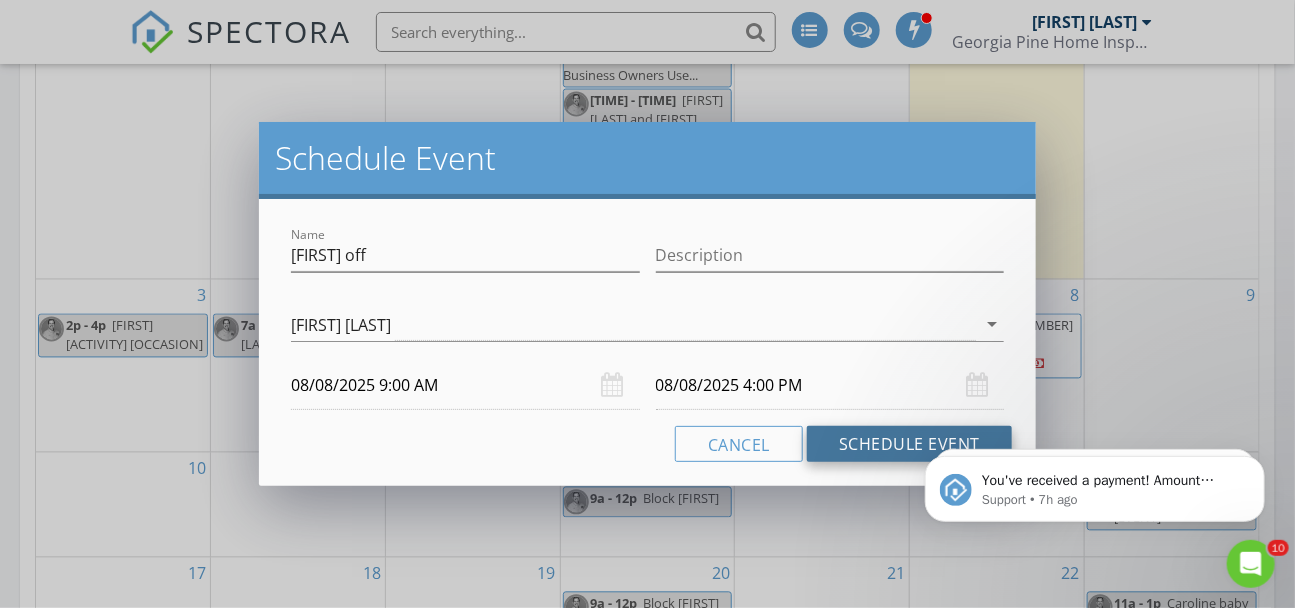 click on "Schedule Event" at bounding box center (909, 444) 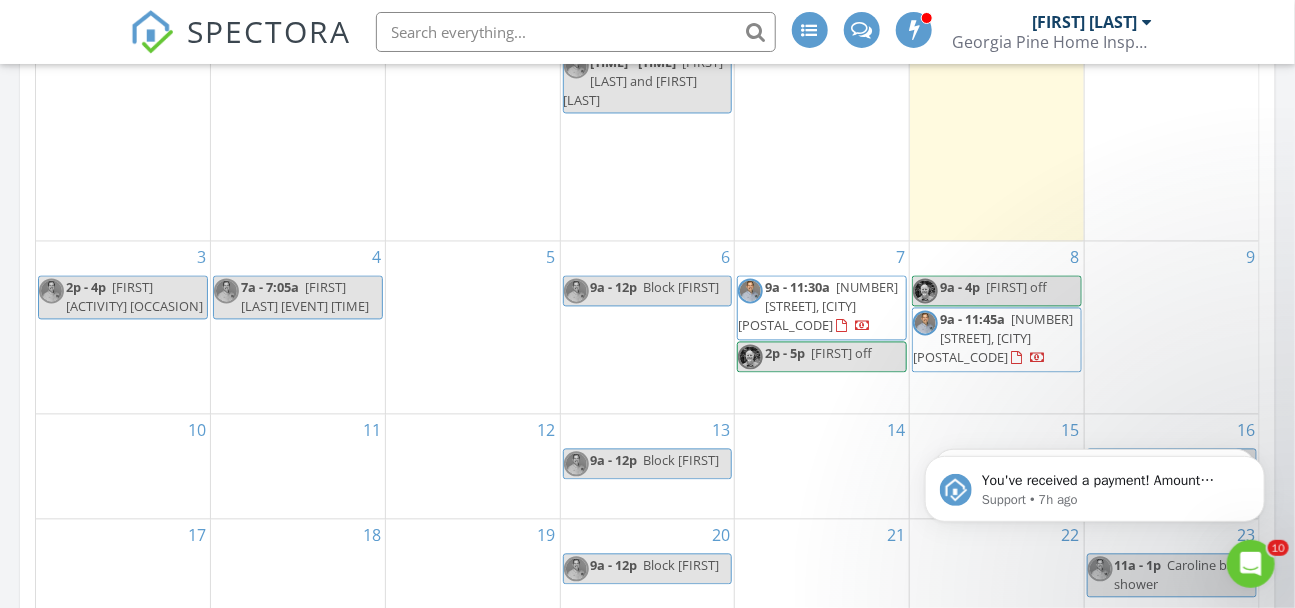 scroll, scrollTop: 1385, scrollLeft: 0, axis: vertical 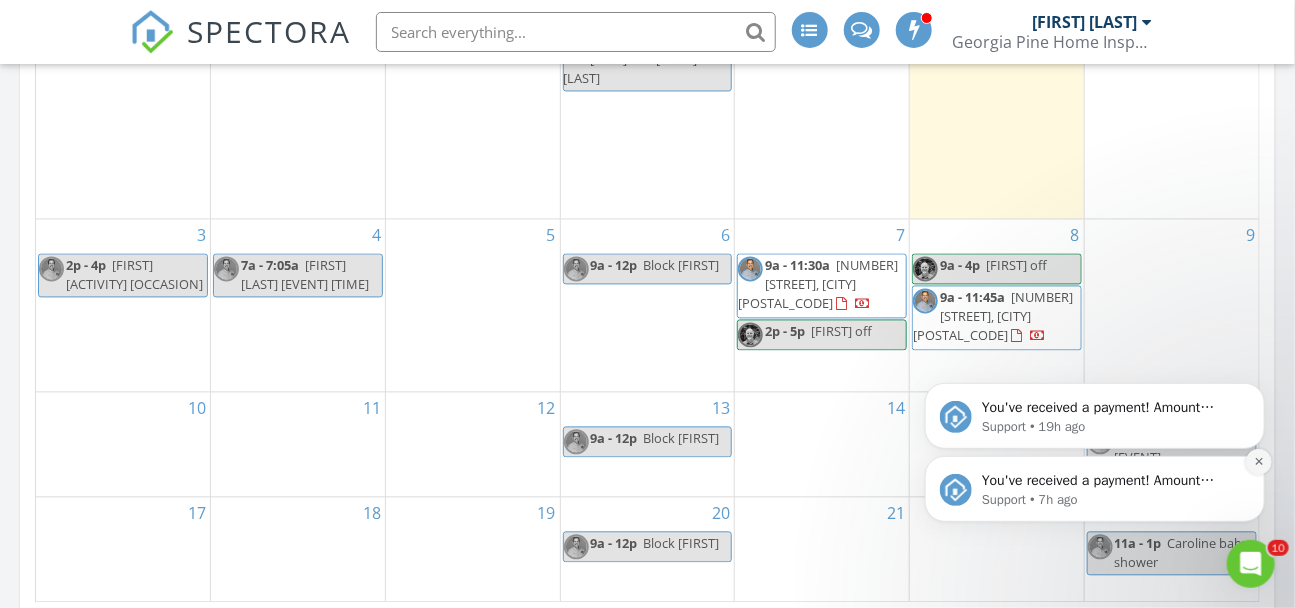 click 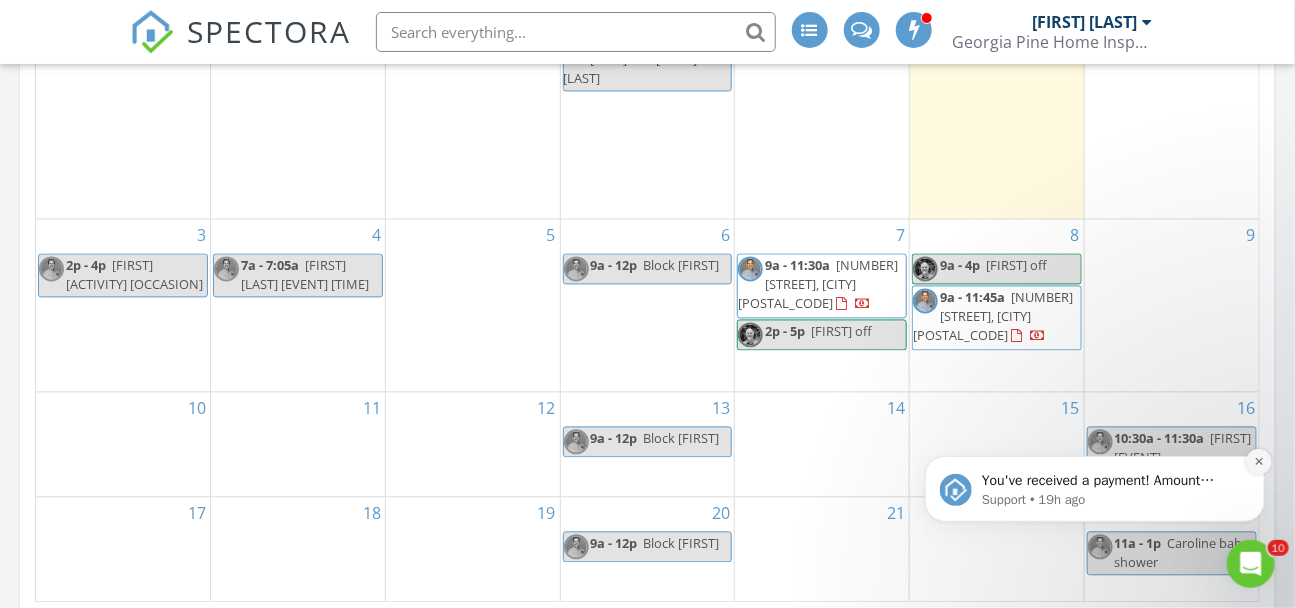 click 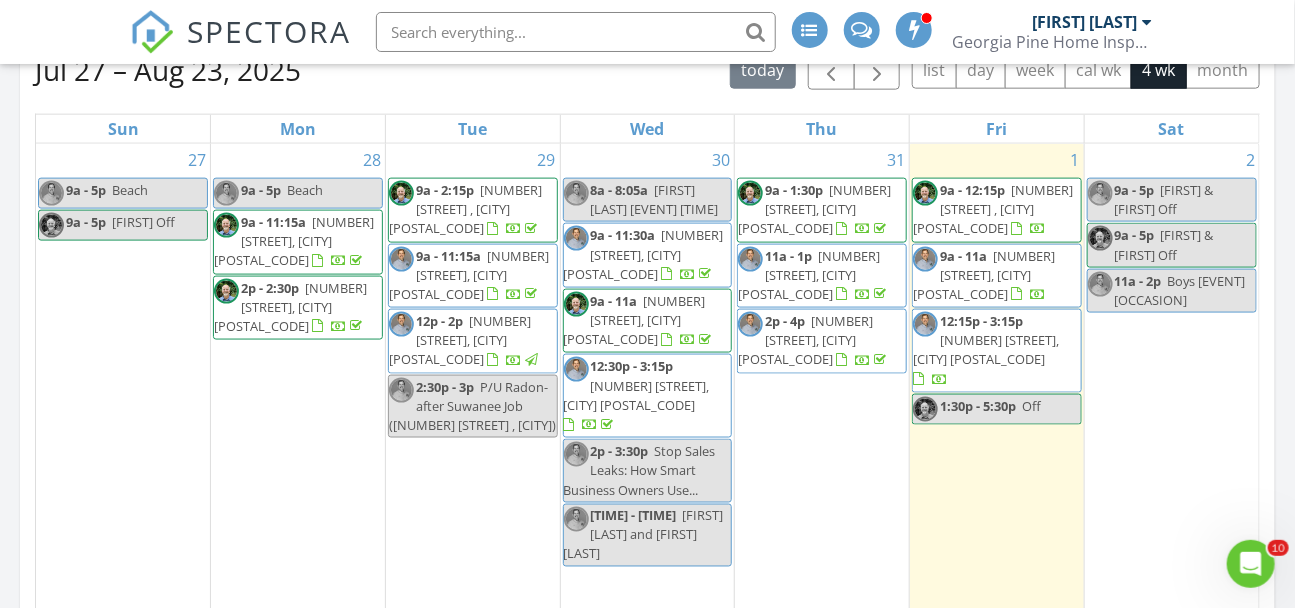 scroll, scrollTop: 885, scrollLeft: 0, axis: vertical 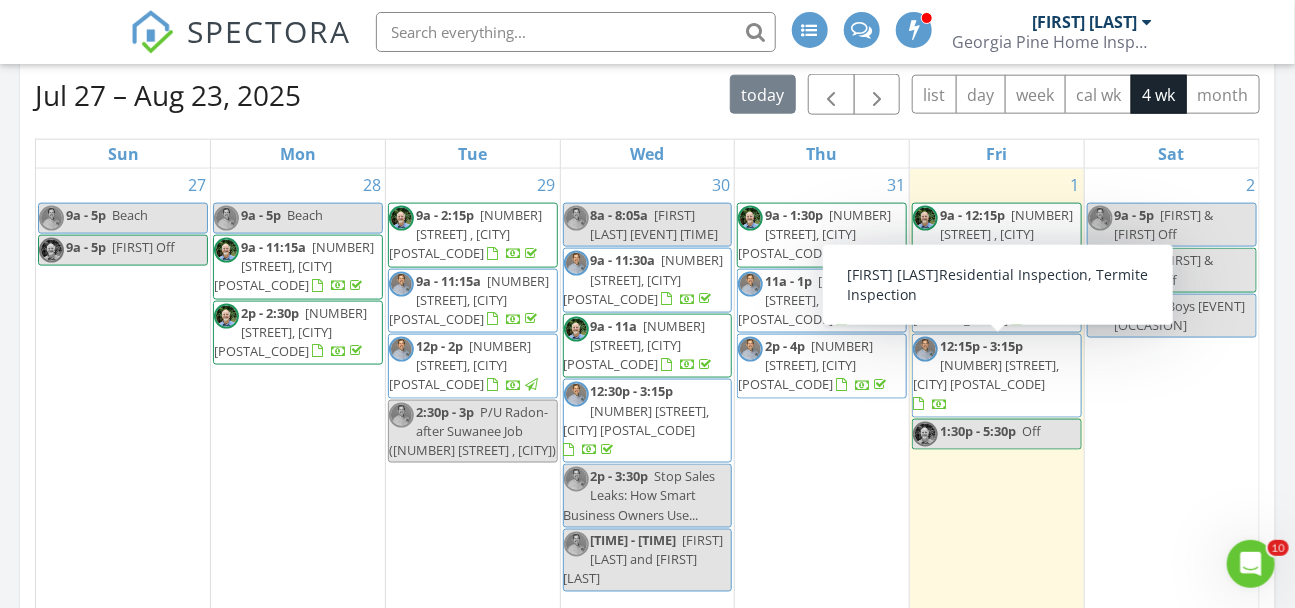 click on "1055 Peyton View Ct, Alpharetta 30004" at bounding box center [986, 374] 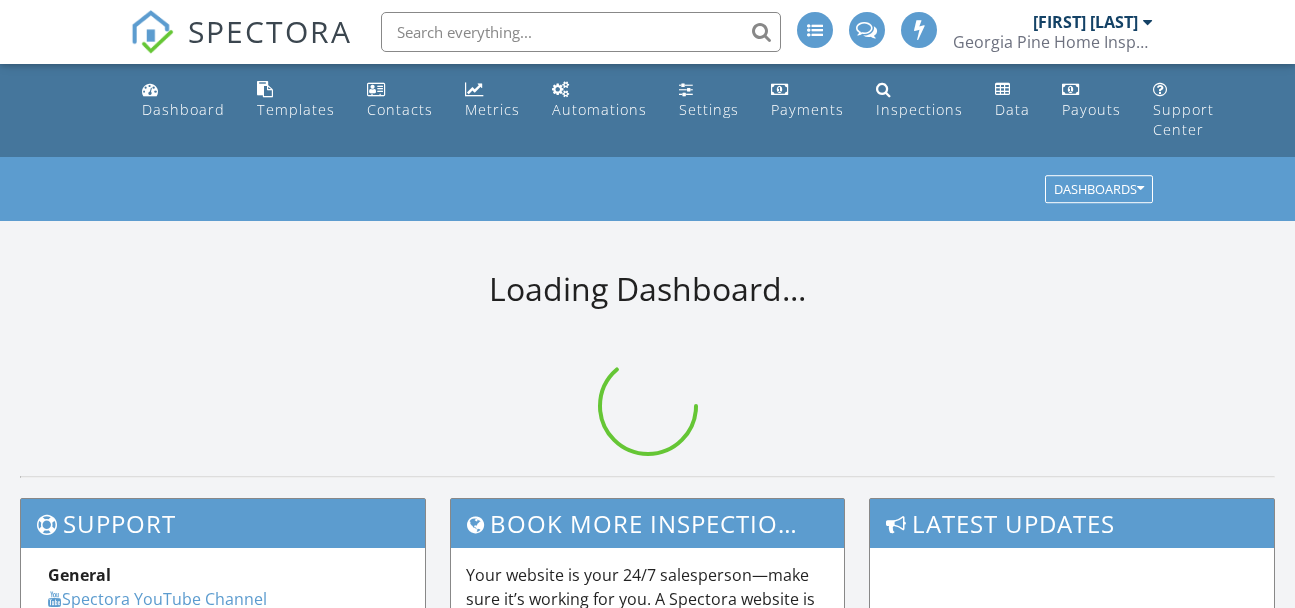 scroll, scrollTop: 0, scrollLeft: 0, axis: both 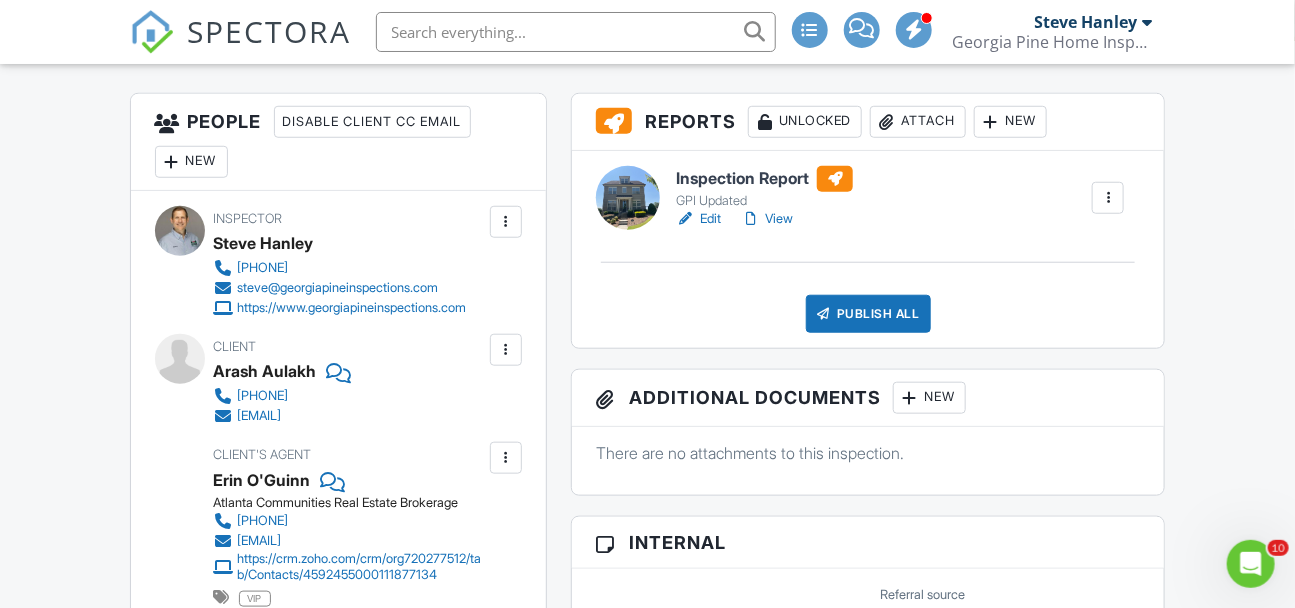 click on "View" at bounding box center [767, 219] 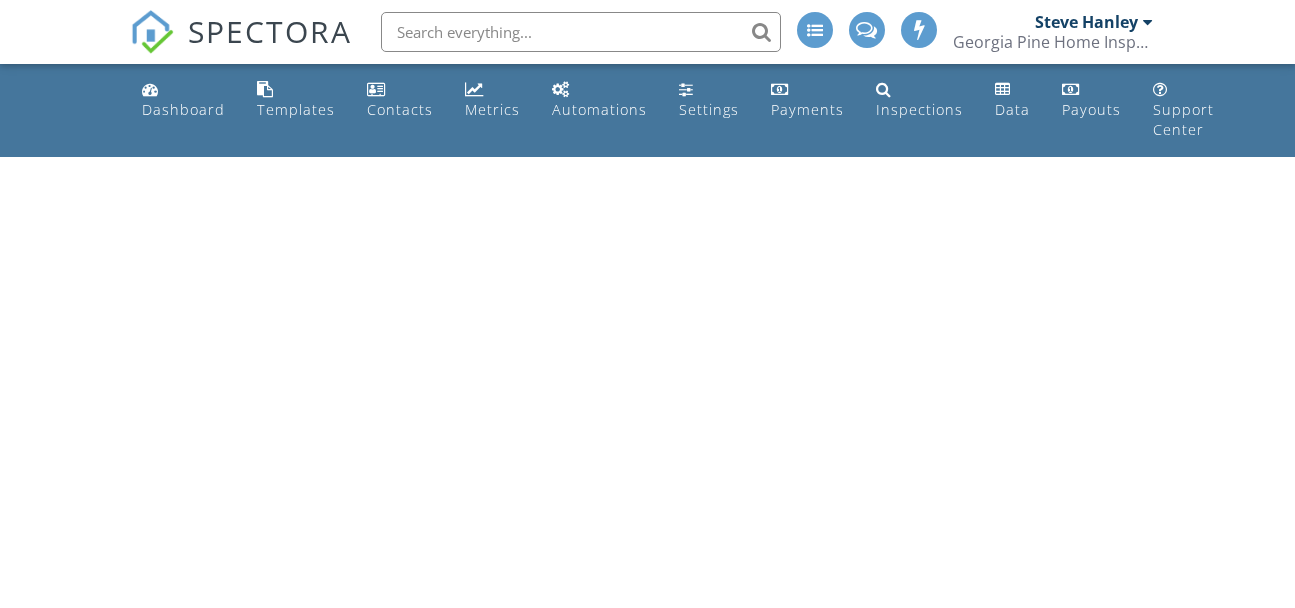 scroll, scrollTop: 0, scrollLeft: 0, axis: both 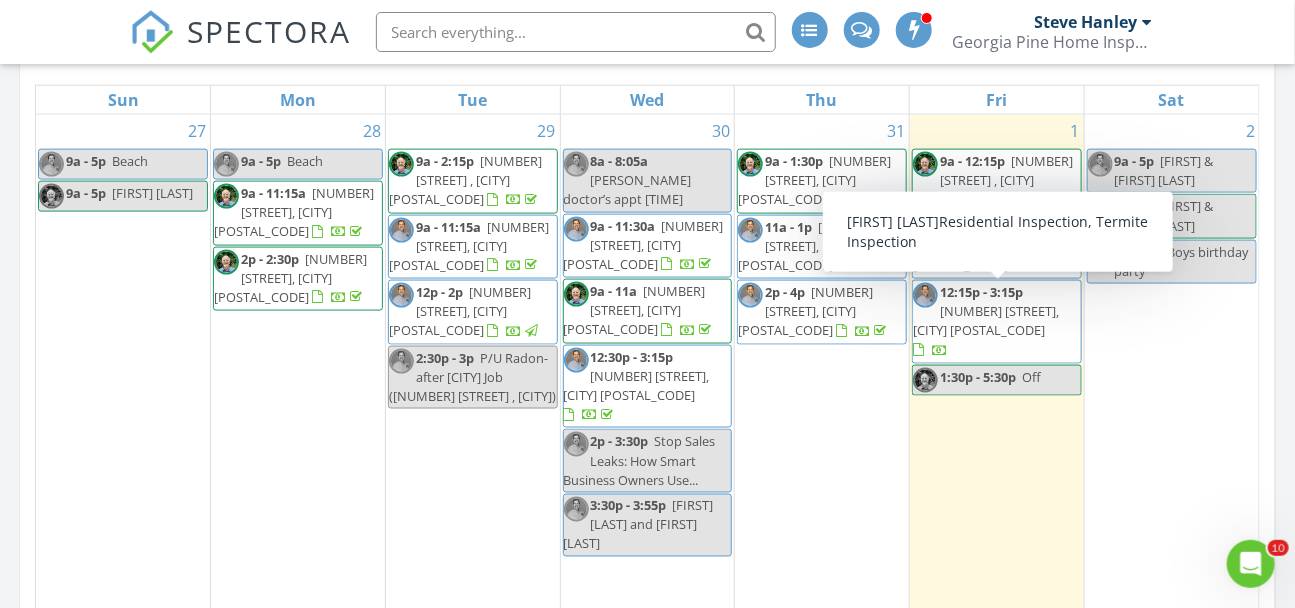 click on "[NUMBER] [STREET], [CITY] [POSTAL_CODE]" at bounding box center (986, 320) 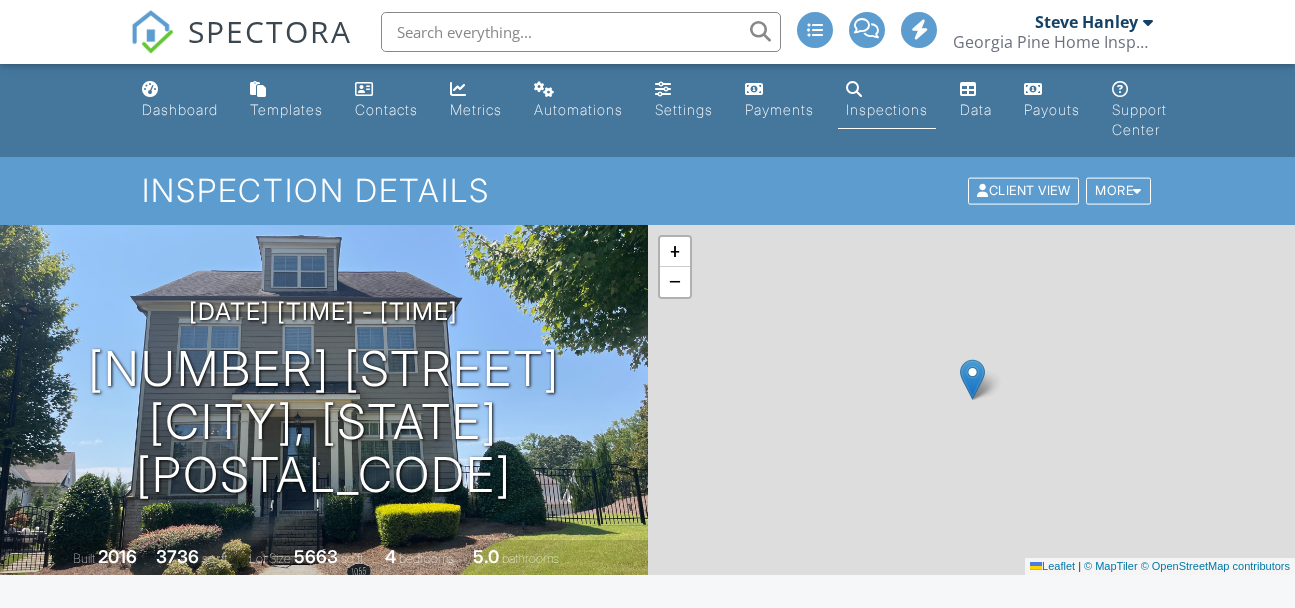 scroll, scrollTop: 183, scrollLeft: 0, axis: vertical 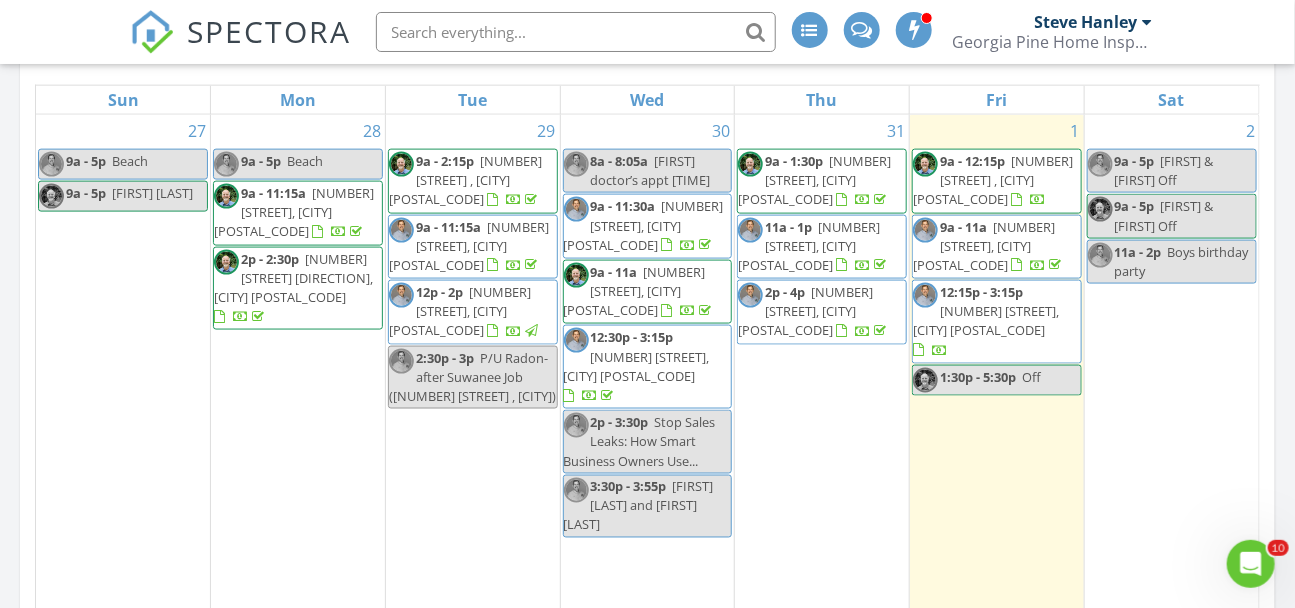 click on "[NUMBER] [STREET] , [CITY] [POSTAL_CODE]" at bounding box center [993, 180] 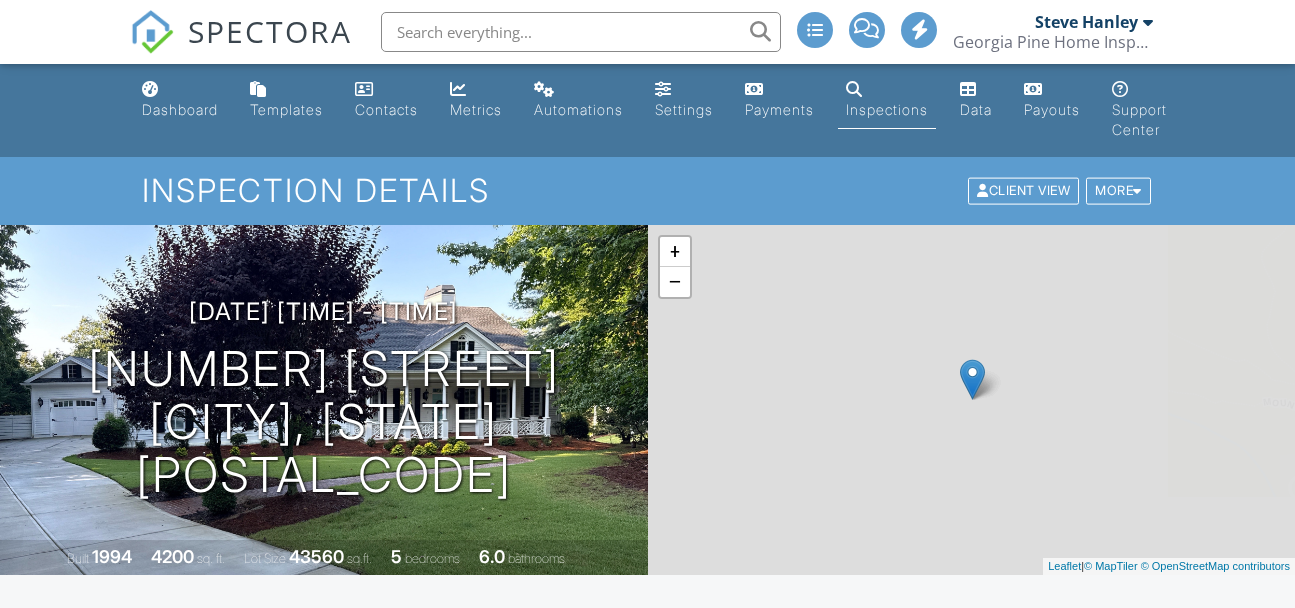 scroll, scrollTop: 0, scrollLeft: 0, axis: both 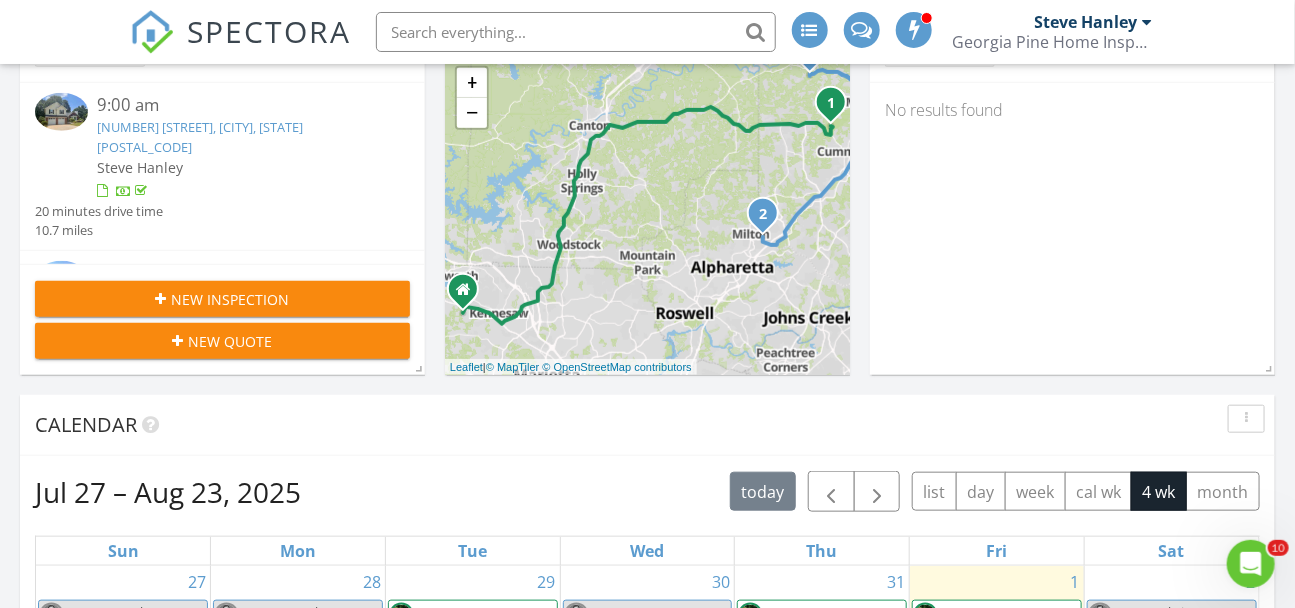 click on "[NUMBER] [STREET], [CITY], [STATE] [POSTAL_CODE]" at bounding box center (201, 136) 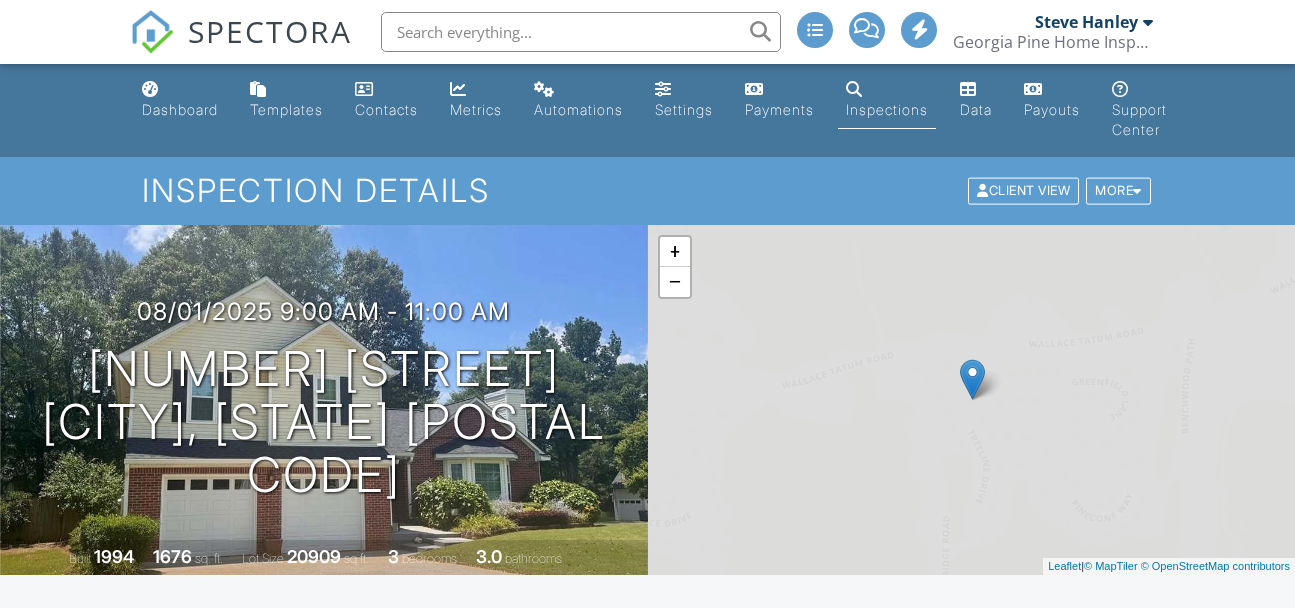 scroll, scrollTop: 0, scrollLeft: 0, axis: both 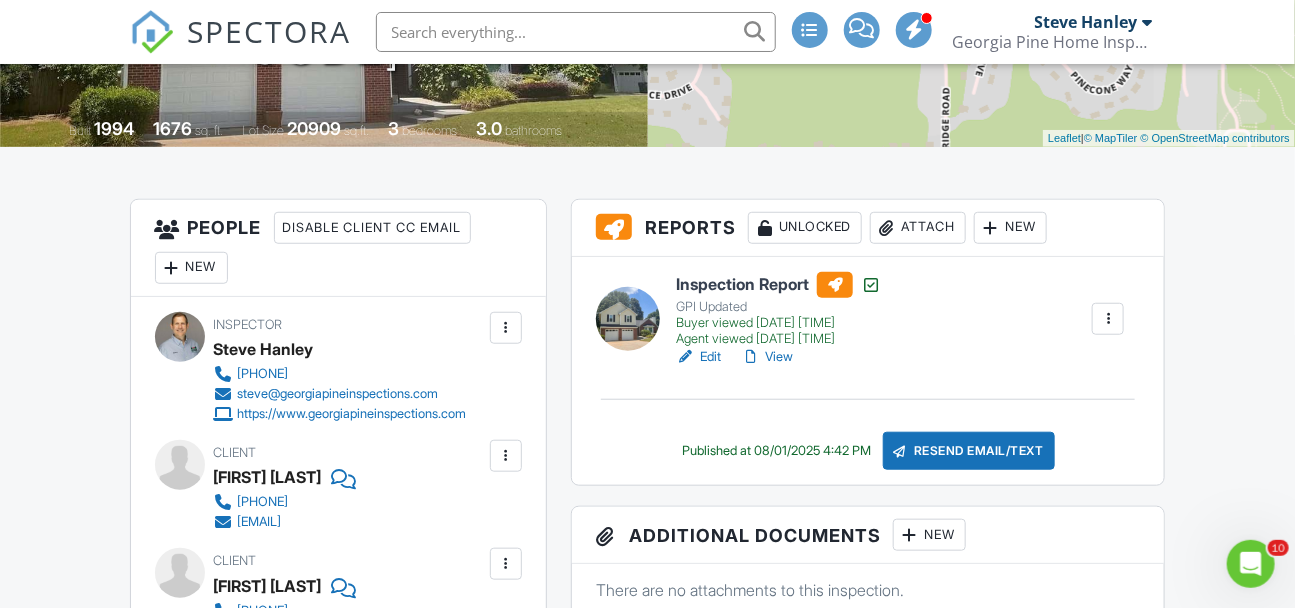click on "View" at bounding box center (767, 357) 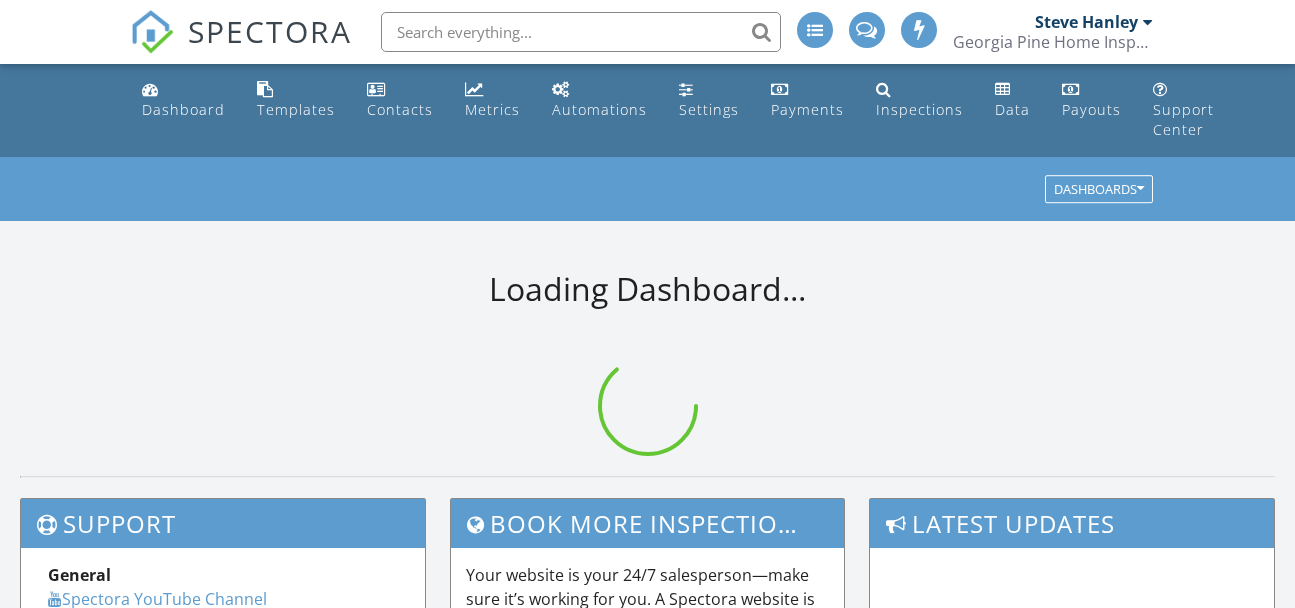scroll, scrollTop: 0, scrollLeft: 0, axis: both 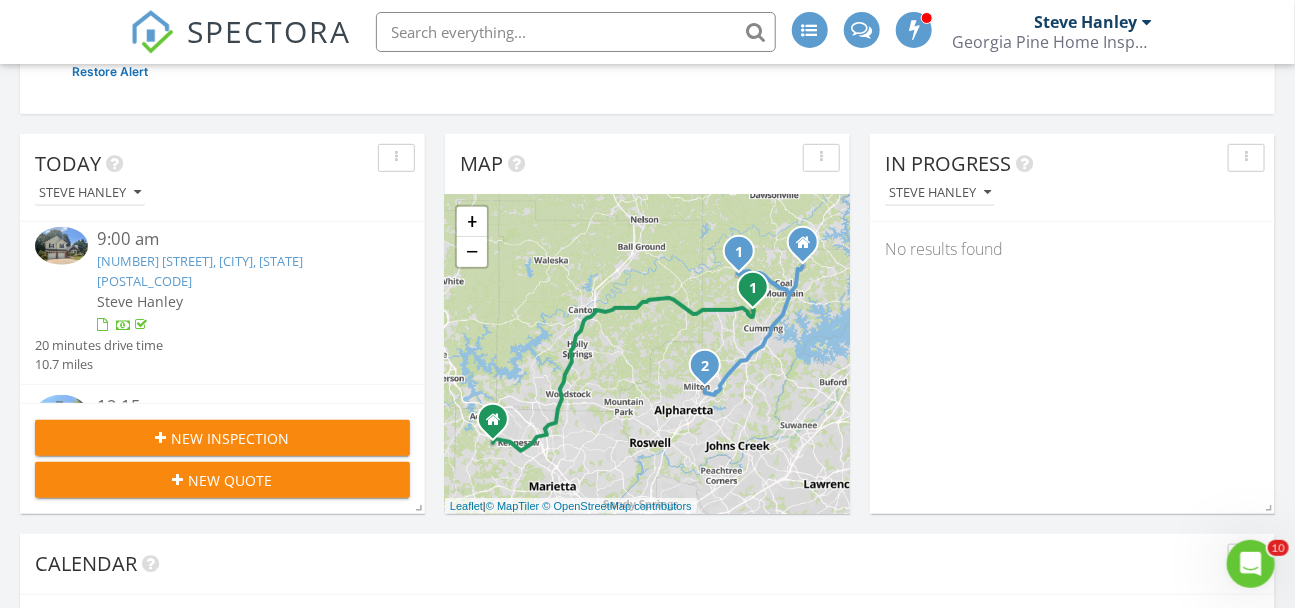 click on "6920 Greenfield Ln, Cumming, GA 30028" at bounding box center [201, 270] 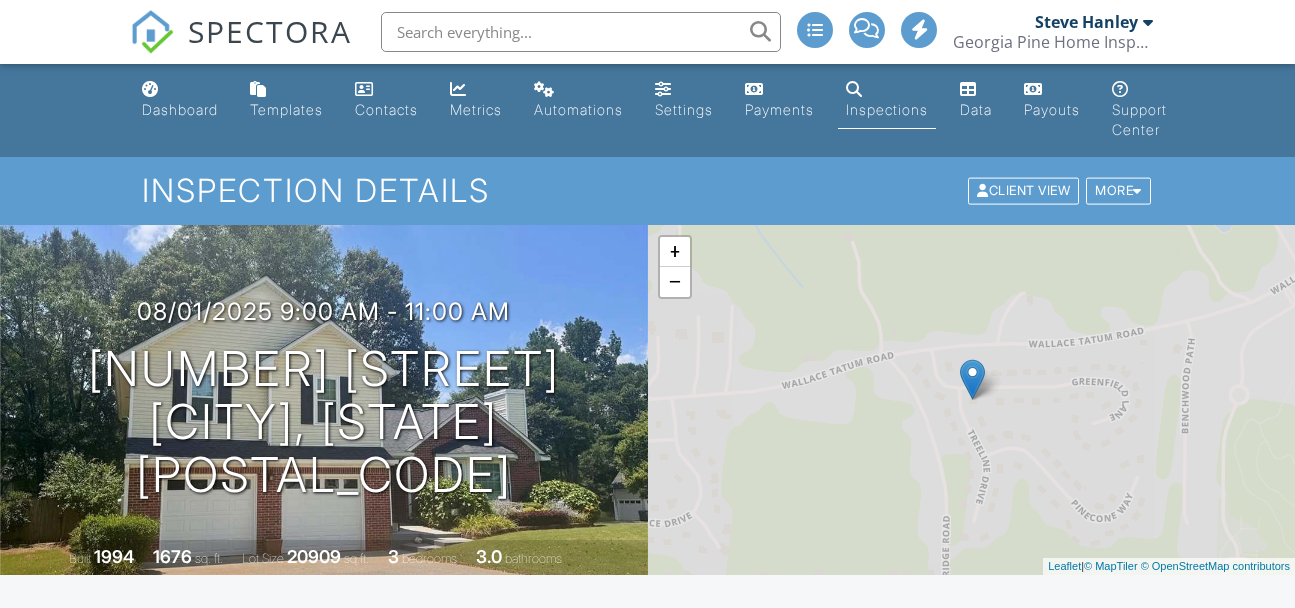 scroll, scrollTop: 0, scrollLeft: 0, axis: both 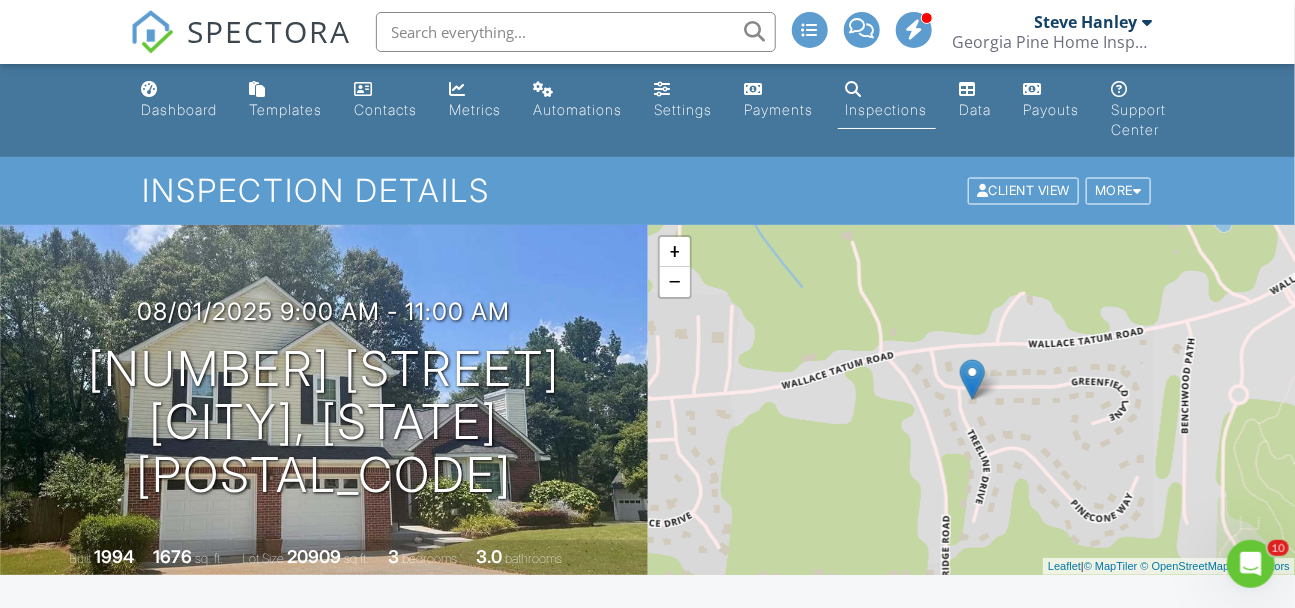 click at bounding box center [576, 32] 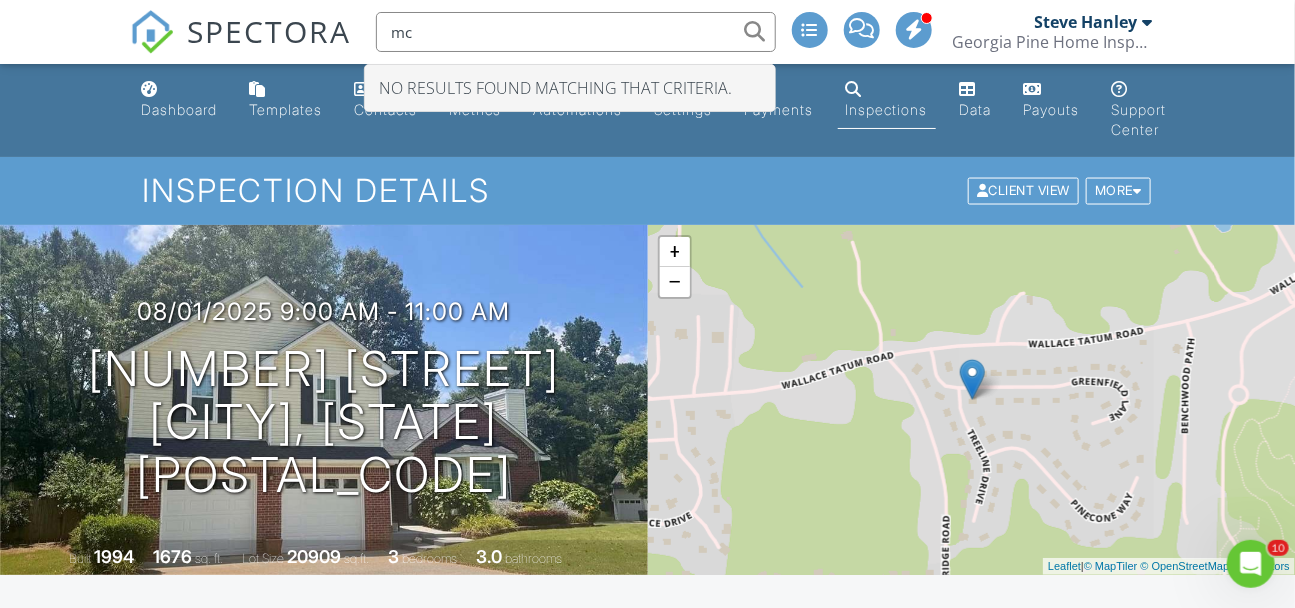 type on "m" 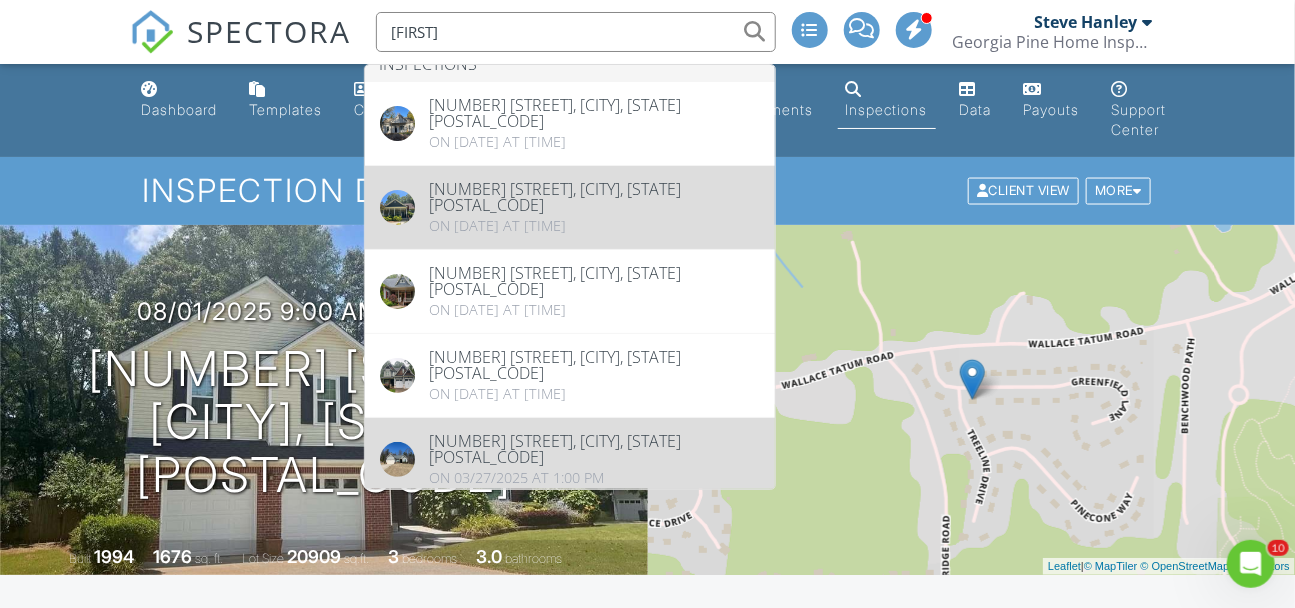 scroll, scrollTop: 0, scrollLeft: 0, axis: both 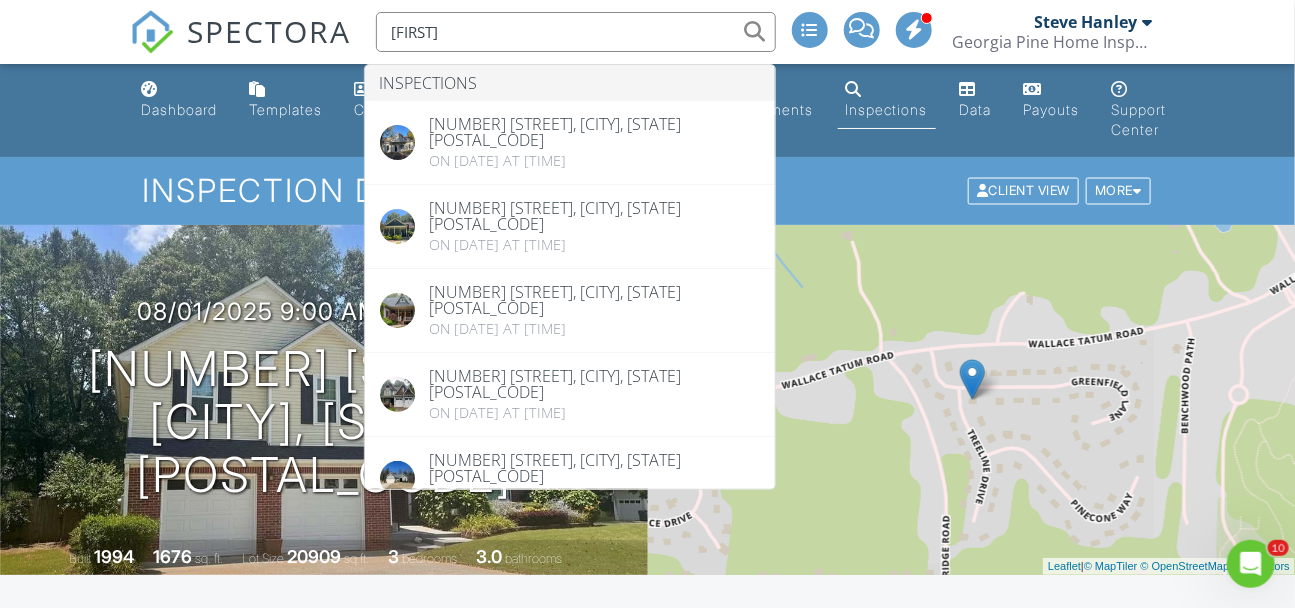 click on "[FIRST]" at bounding box center (576, 32) 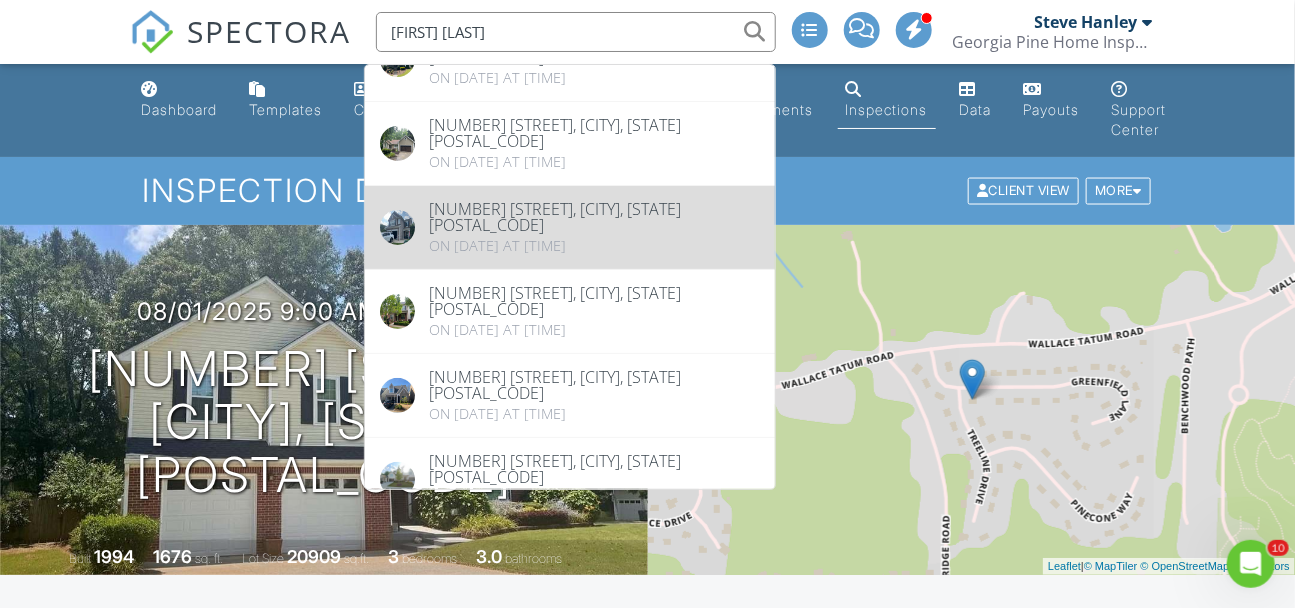 scroll, scrollTop: 87, scrollLeft: 0, axis: vertical 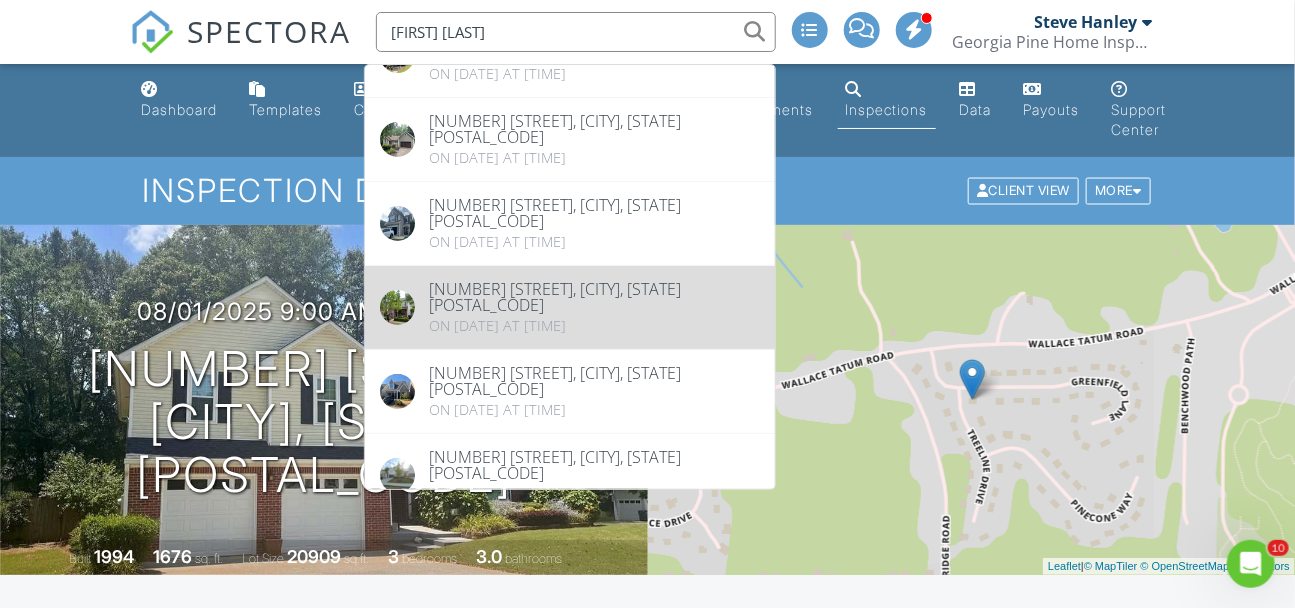 type on "[FIRST] [LAST]" 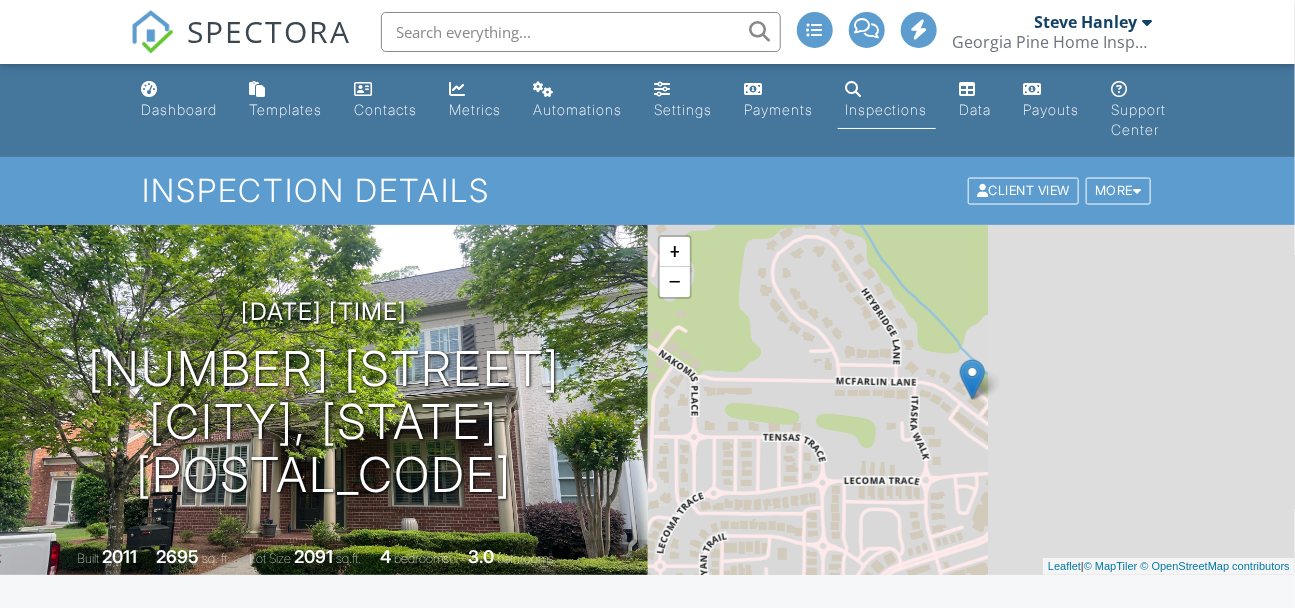 scroll, scrollTop: 188, scrollLeft: 0, axis: vertical 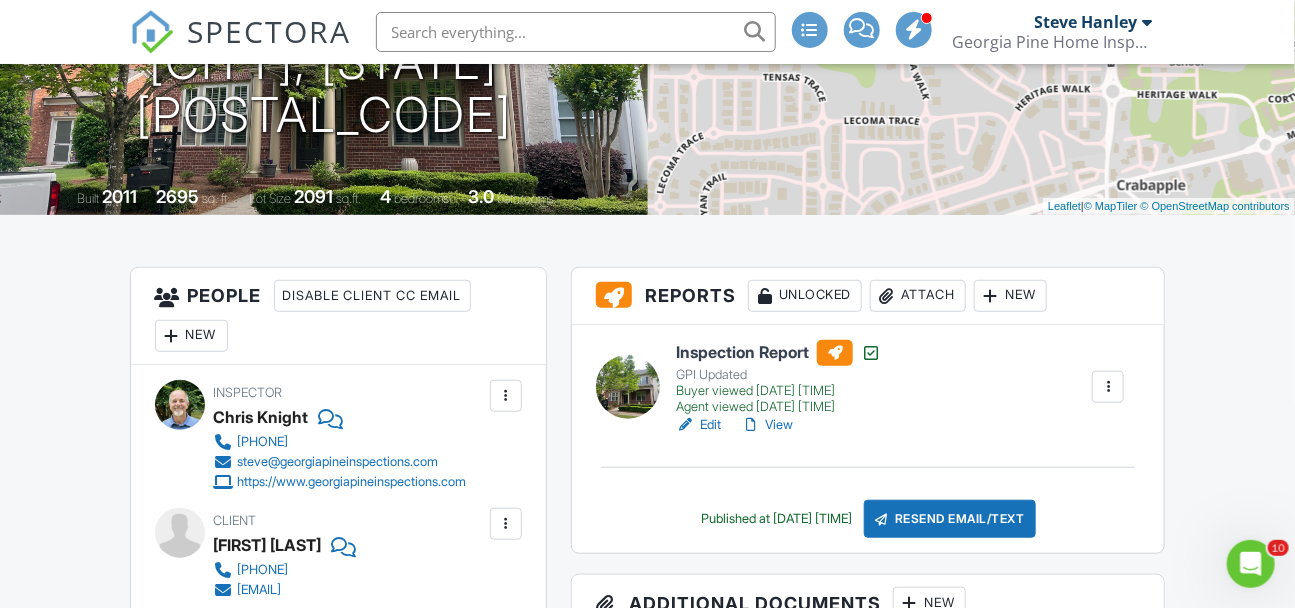 click on "View" at bounding box center (767, 425) 